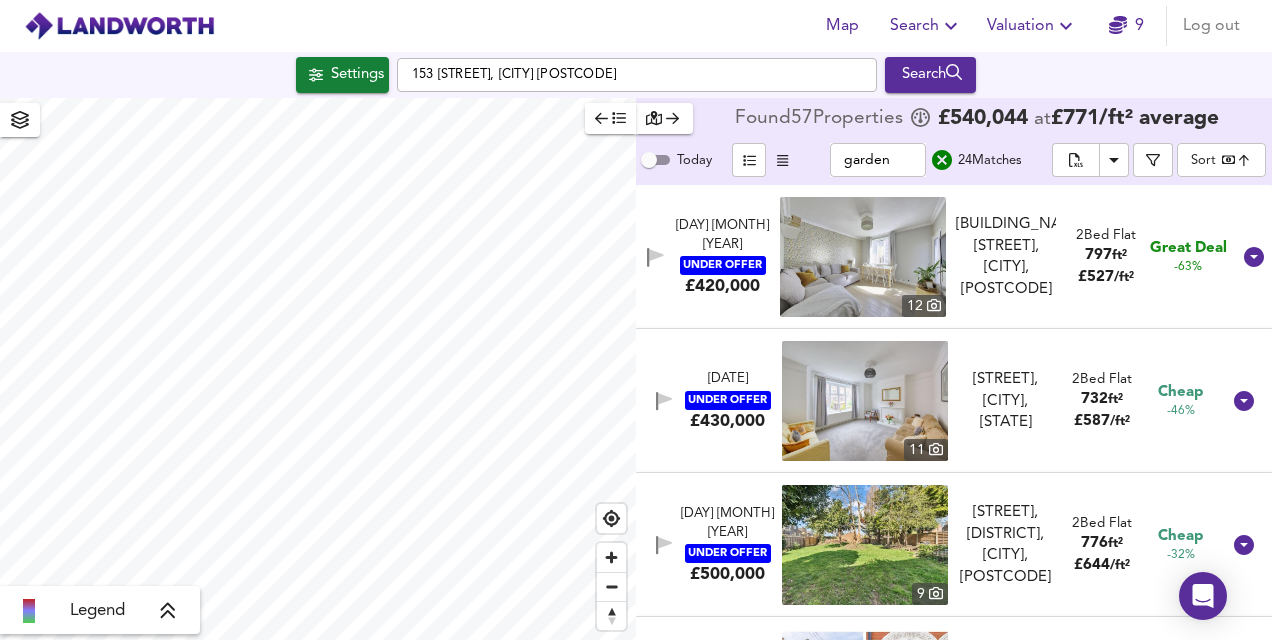 scroll, scrollTop: 0, scrollLeft: 0, axis: both 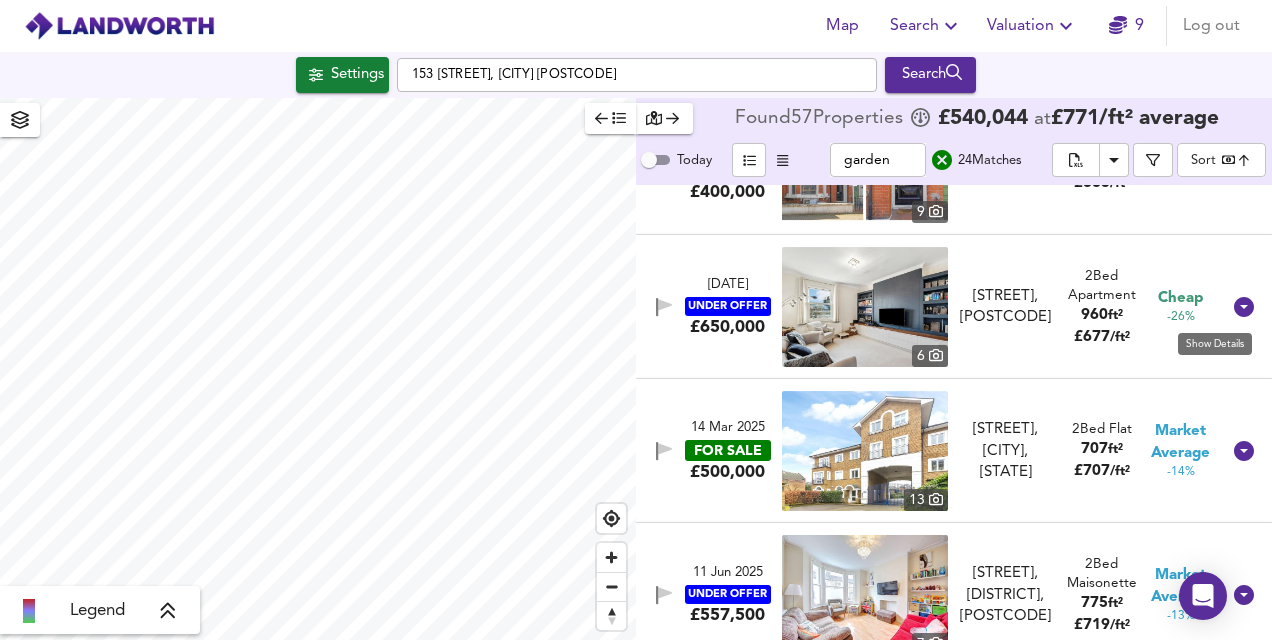 click 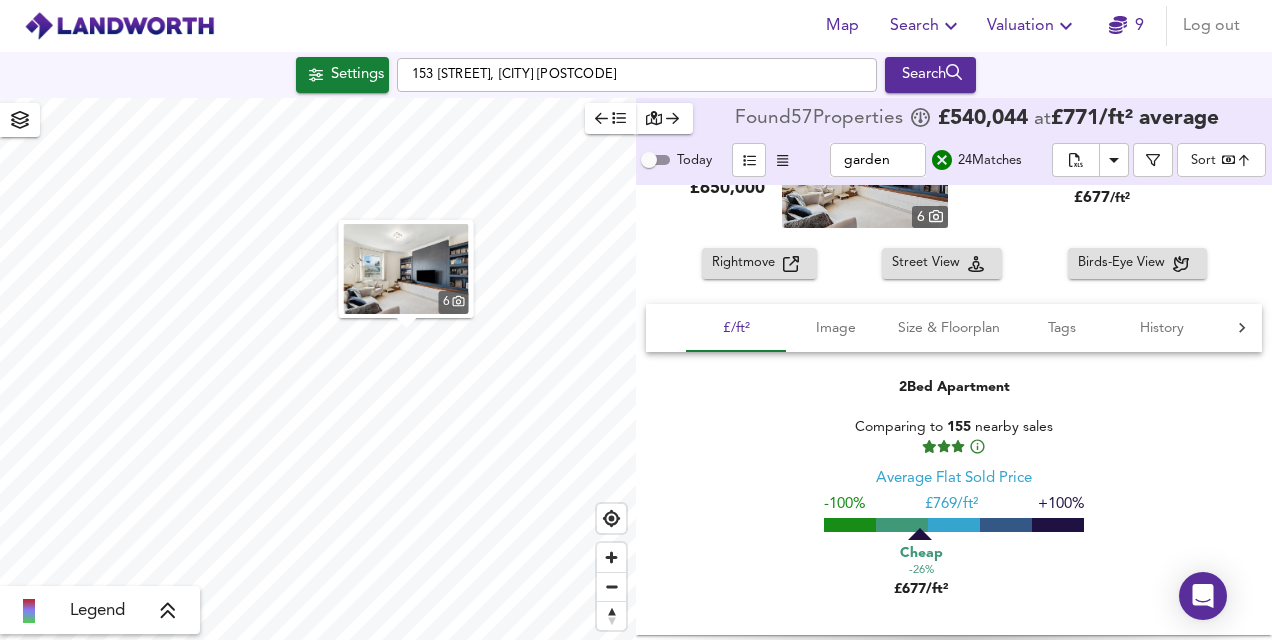 scroll, scrollTop: 688, scrollLeft: 0, axis: vertical 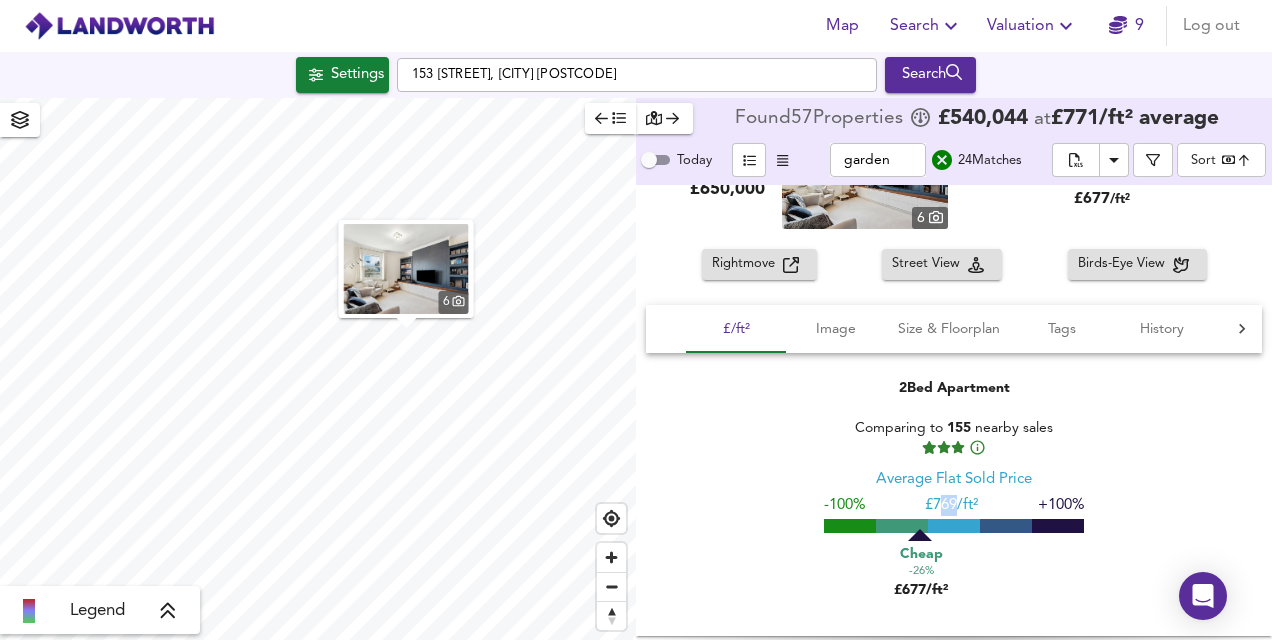 drag, startPoint x: 932, startPoint y: 503, endPoint x: 953, endPoint y: 504, distance: 21.023796 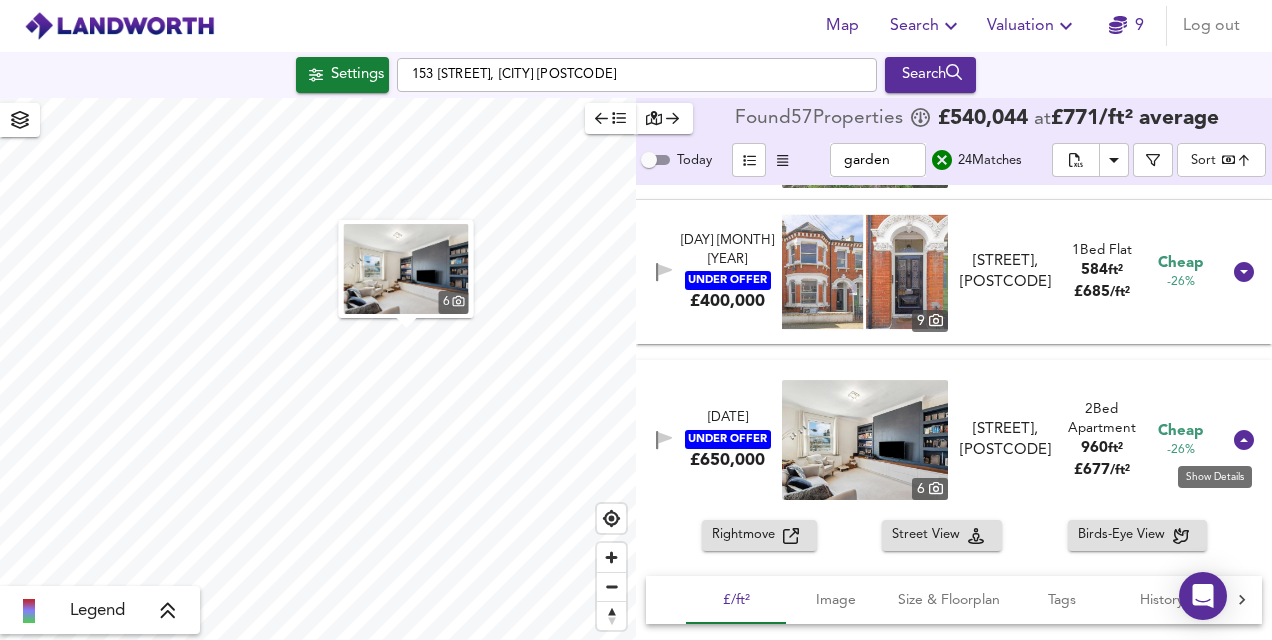 click 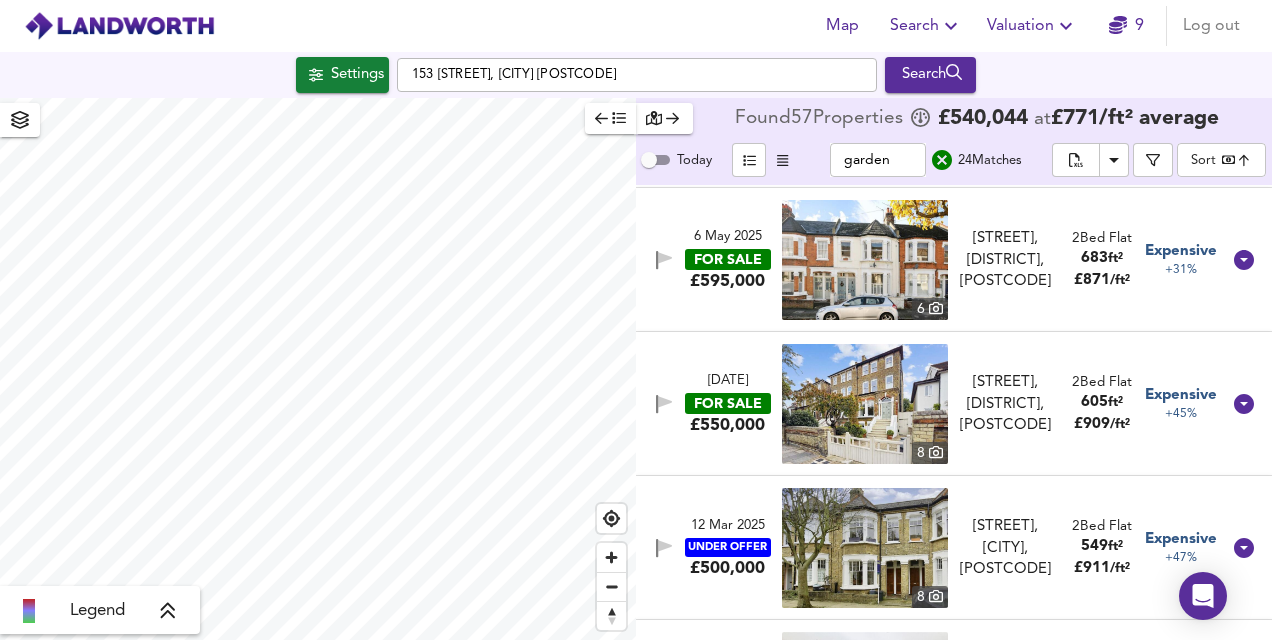 scroll, scrollTop: 2155, scrollLeft: 0, axis: vertical 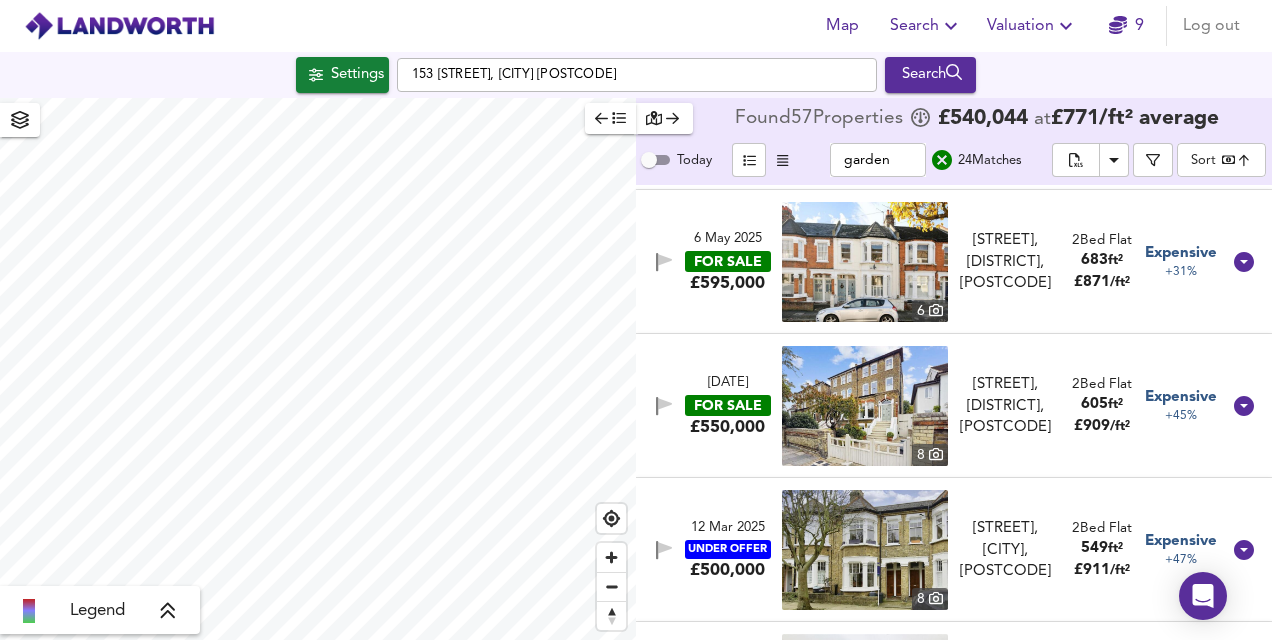 click at bounding box center (865, 406) 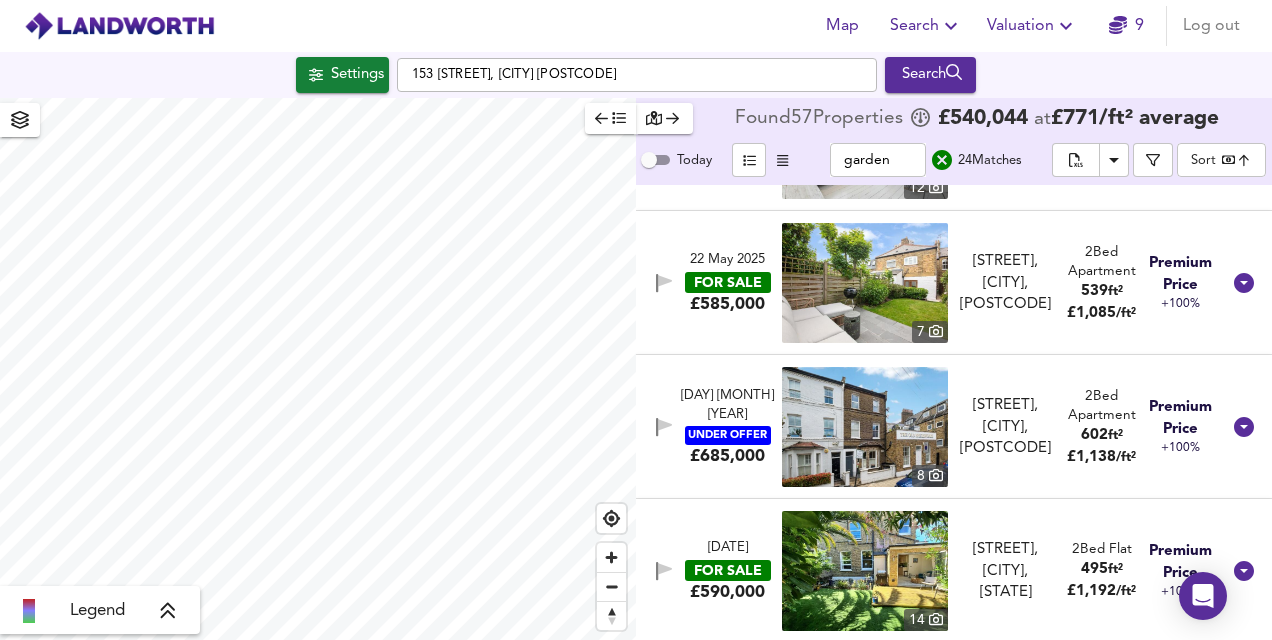 scroll, scrollTop: 3001, scrollLeft: 0, axis: vertical 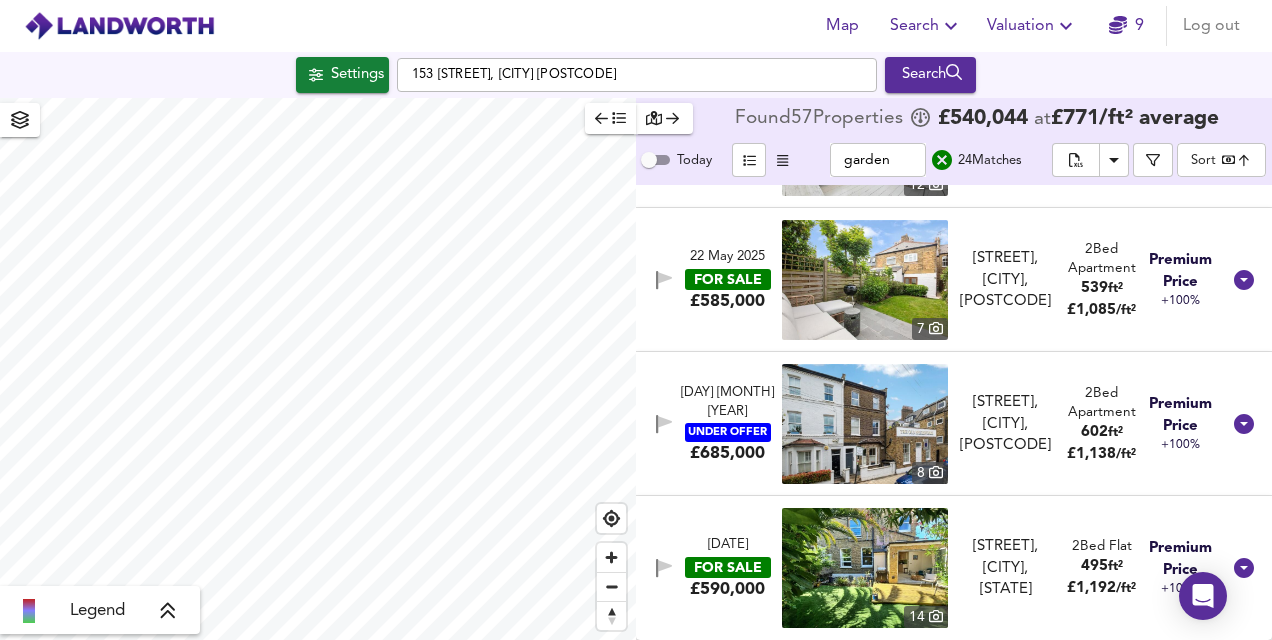 click at bounding box center [865, 568] 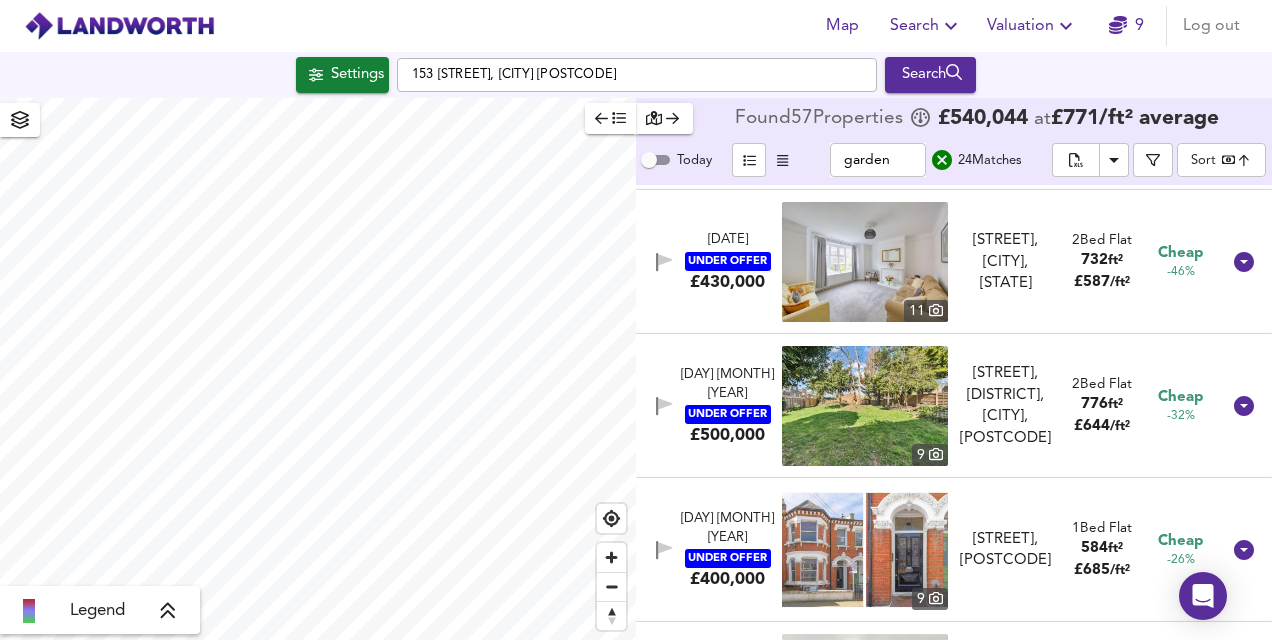 scroll, scrollTop: 0, scrollLeft: 0, axis: both 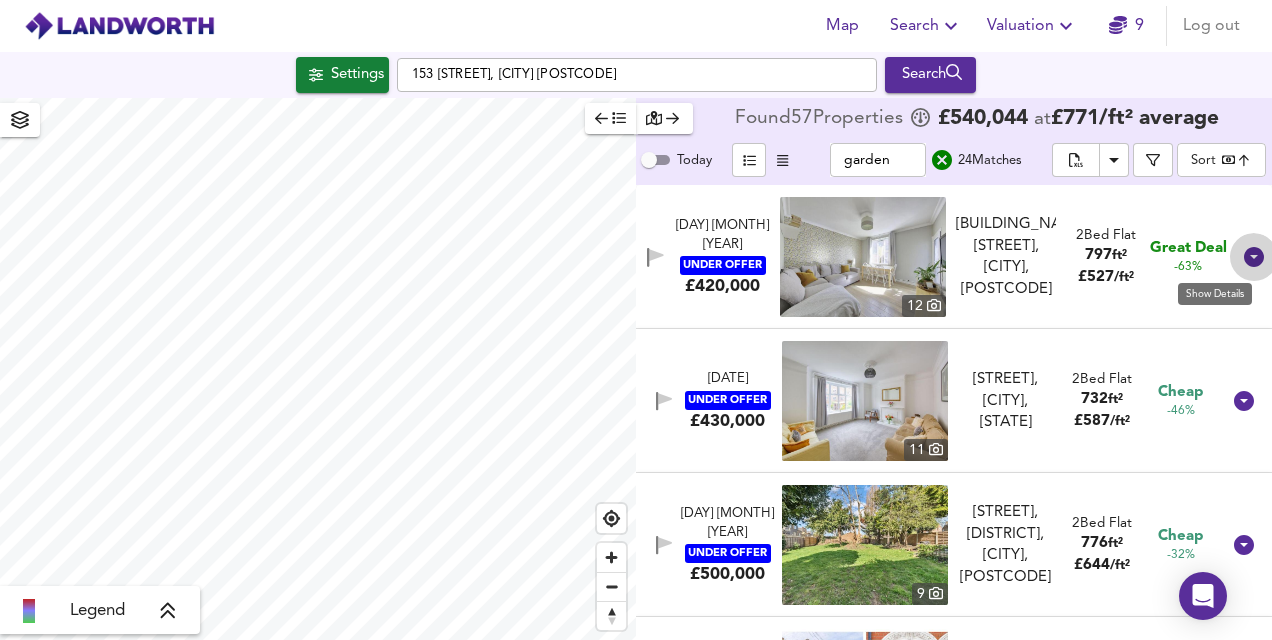click 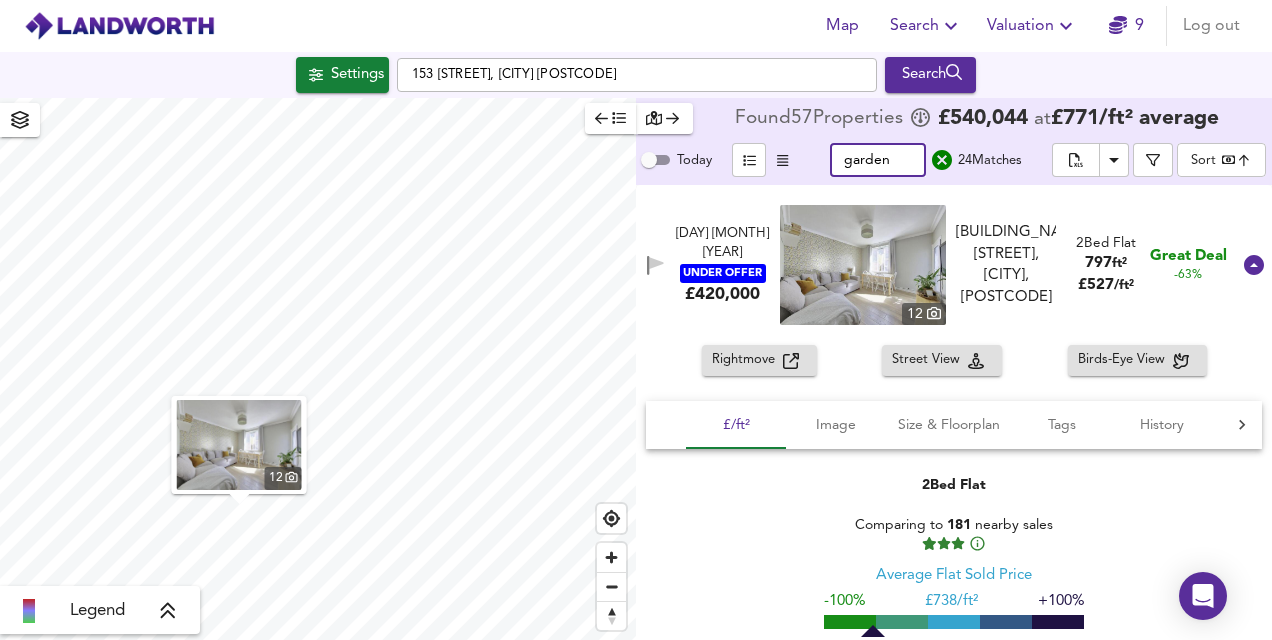 click on "garden" at bounding box center (878, 160) 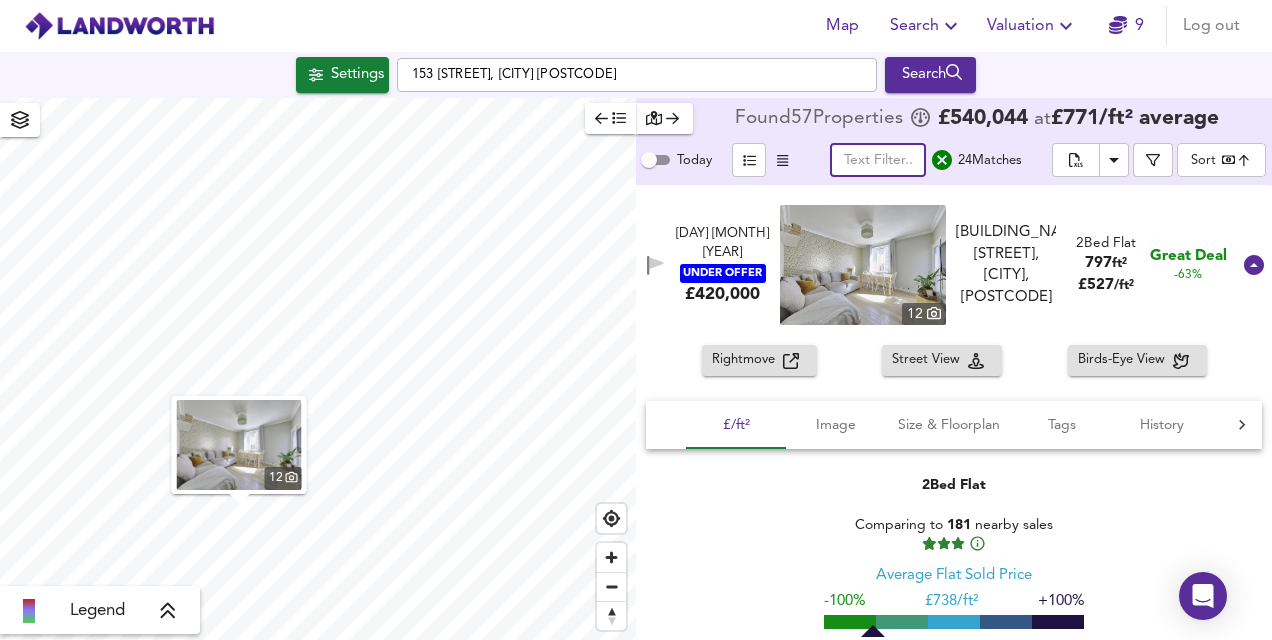 type 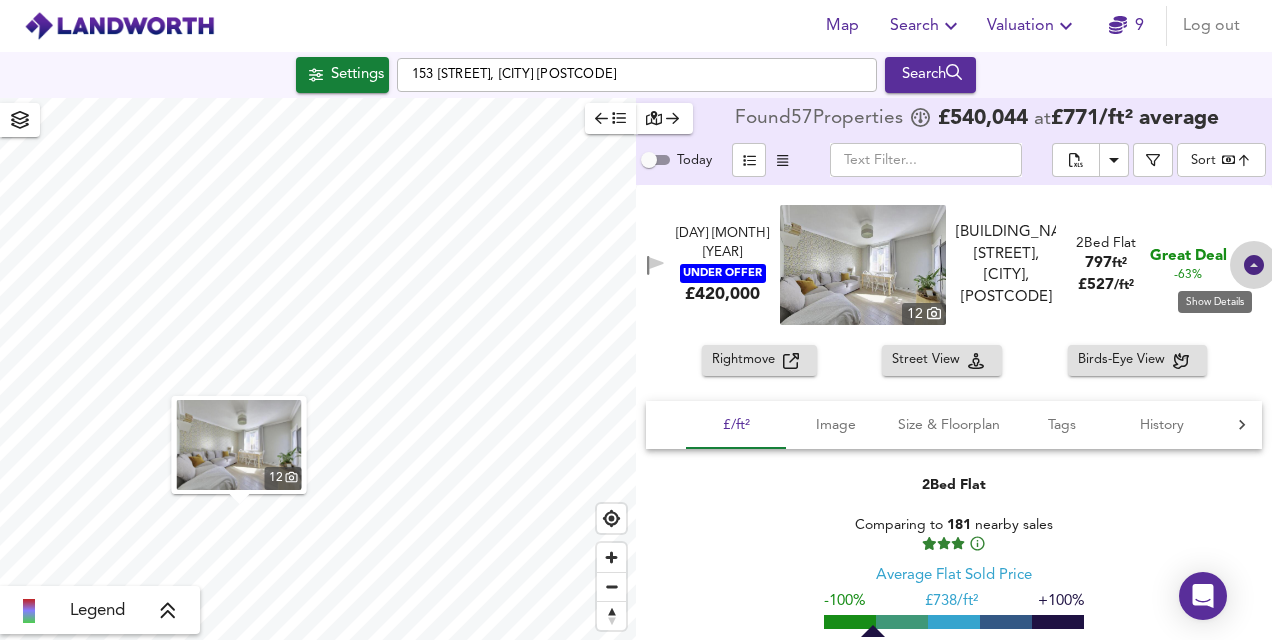 click 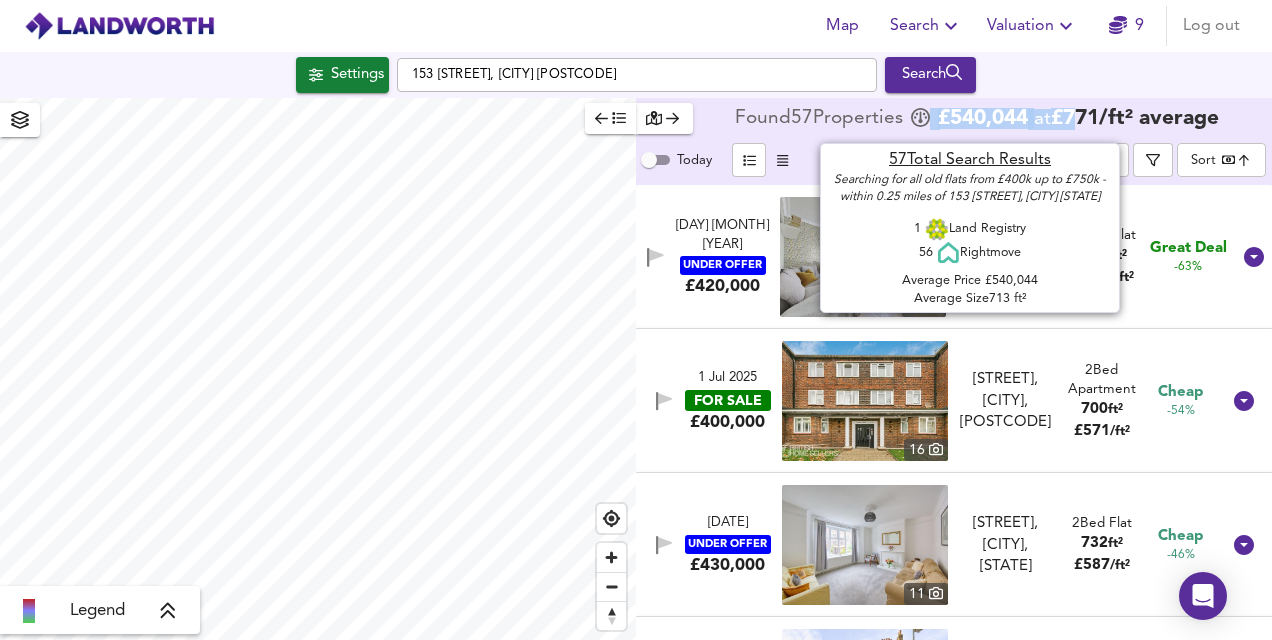 drag, startPoint x: 930, startPoint y: 121, endPoint x: 1088, endPoint y: 118, distance: 158.02847 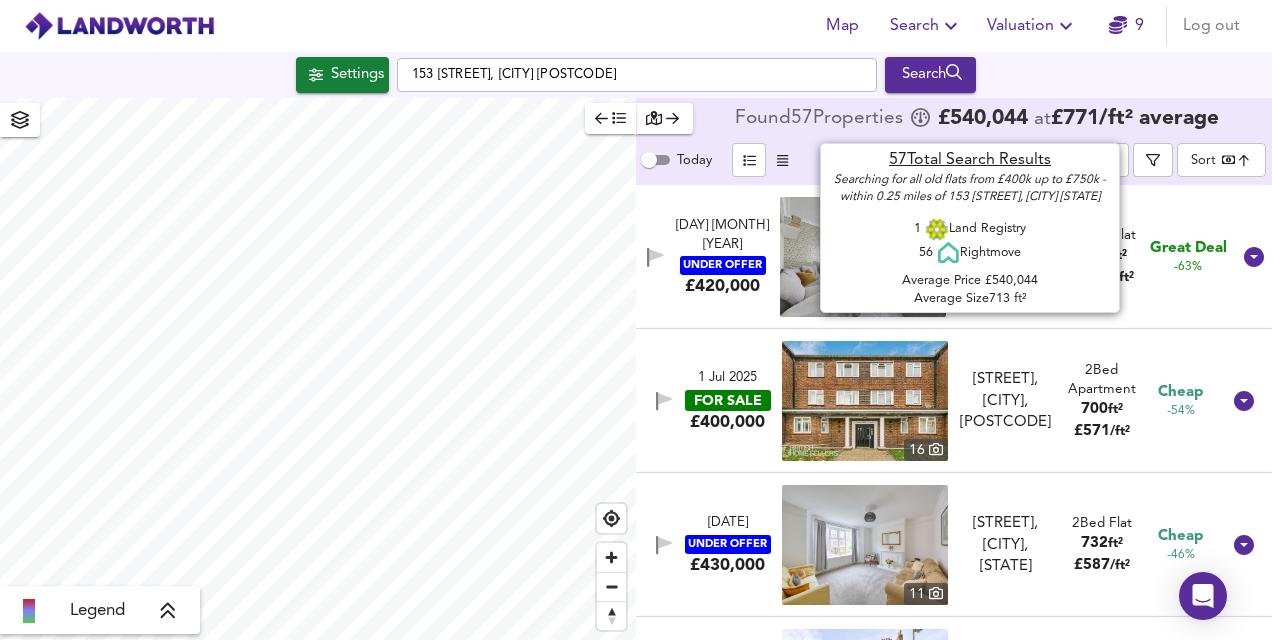 click on "Found  57  Propert ies" at bounding box center [821, 119] 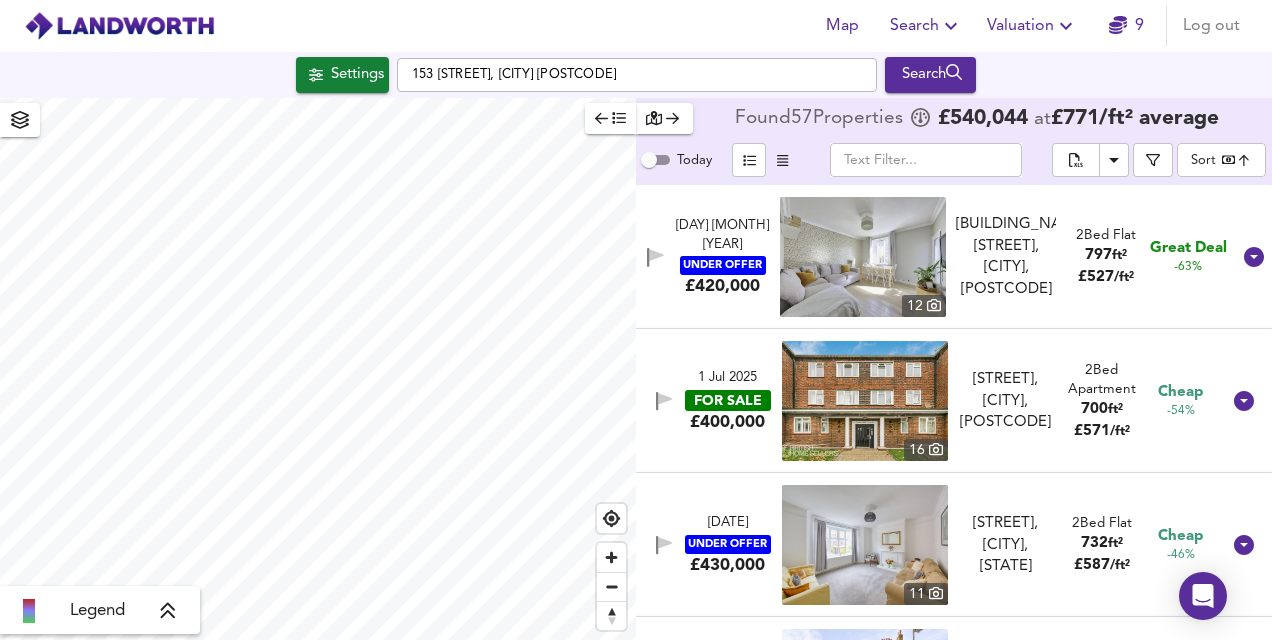 click on "Map Search Valuation    9 Log out        Settings     153 [STREET], [CITY] [POSTCODE]        Search            Legend       Found  57  Propert ies     £ 540,044   at  £ 771 / ft²   average    Today           ​         Sort   bestdeal ​ 13 Sept 2024 UNDER OFFER £420,000     12    [BUILDING_NAME], [STREET], [CITY], [POSTCODE] [BUILDING_NAME], [STREET], [CITY], [POSTCODE] 2  Bed   Flat 797 ft² £ 527 / ft²   Great Deal -63% 1 Jul 2025 FOR SALE £400,000     16    [STREET], [CITY], [POSTCODE] [STREET], [CITY], [POSTCODE] 2  Bed   Apartment 700 ft² £ 571 / ft²   Cheap -54% 7 May 2025 UNDER OFFER £430,000     11    [STREET], [CITY], [POSTCODE] [STREET], [CITY], [POSTCODE] 2  Bed   Flat 732 ft² £ 587 / ft²   Cheap -46% 17 Apr 2025 UNDER OFFER £525,000     14    [STREET], [CITY], [POSTCODE] [STREET], [CITY], [POSTCODE] 2  Bed   Flat 807 ft² £ 651 / ft²   Cheap -35% 22 Jul 2025 FOR SALE £475,000" at bounding box center (636, 320) 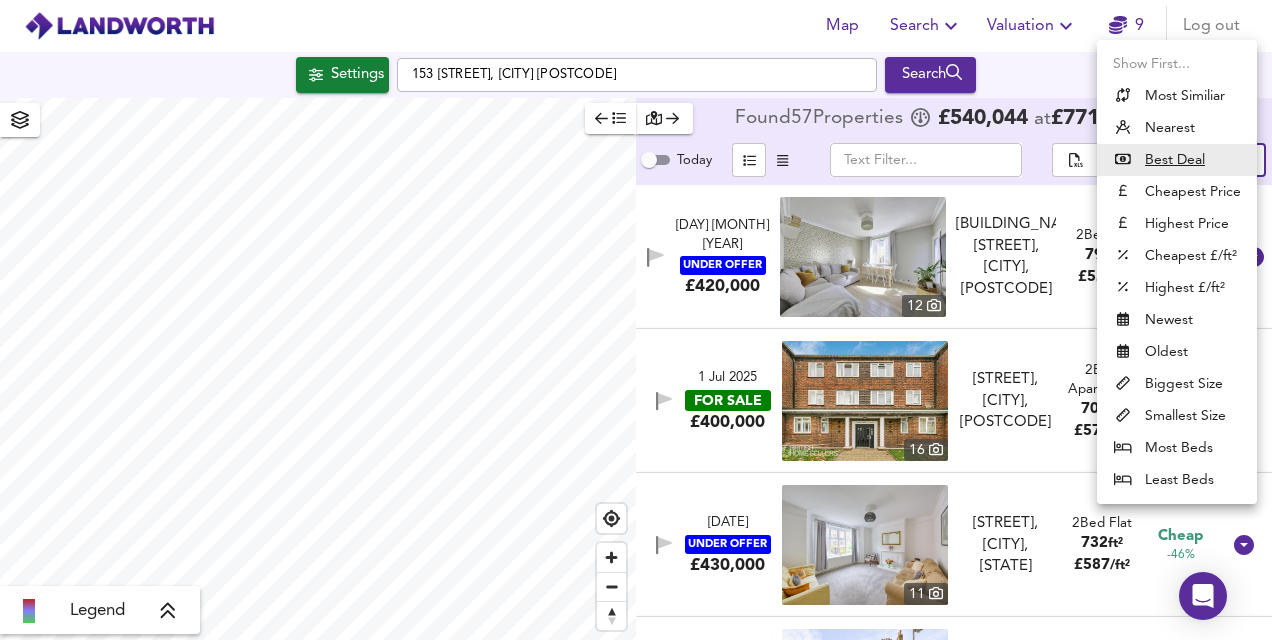 click at bounding box center [636, 320] 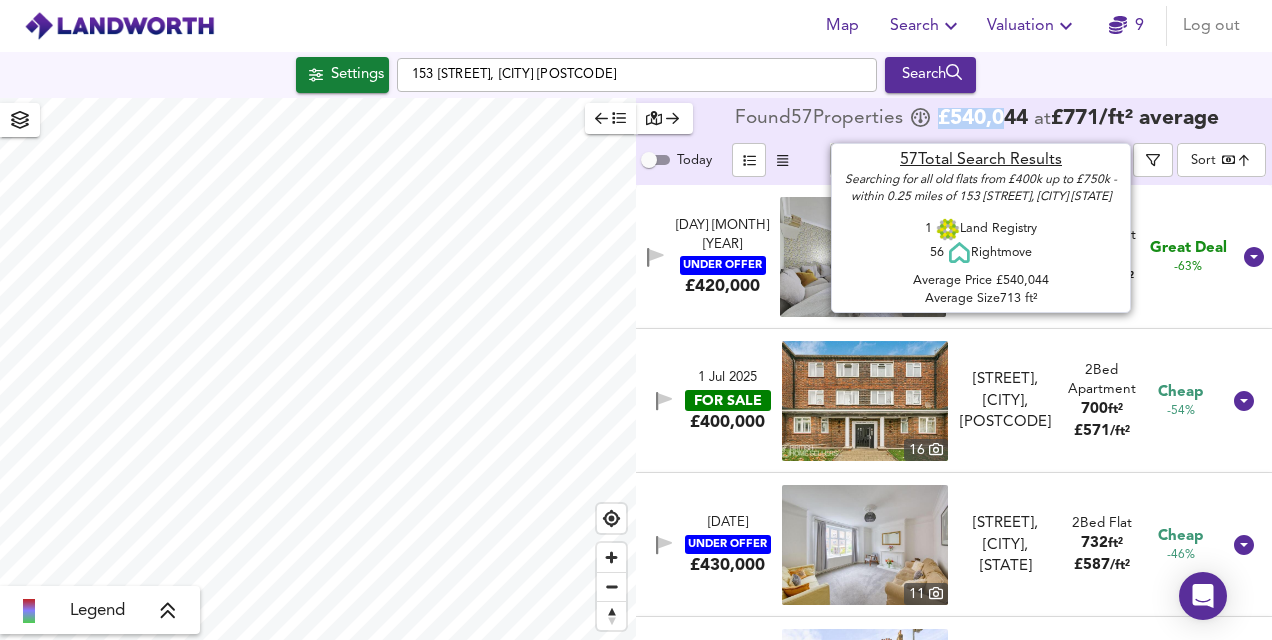 drag, startPoint x: 940, startPoint y: 123, endPoint x: 1009, endPoint y: 114, distance: 69.58448 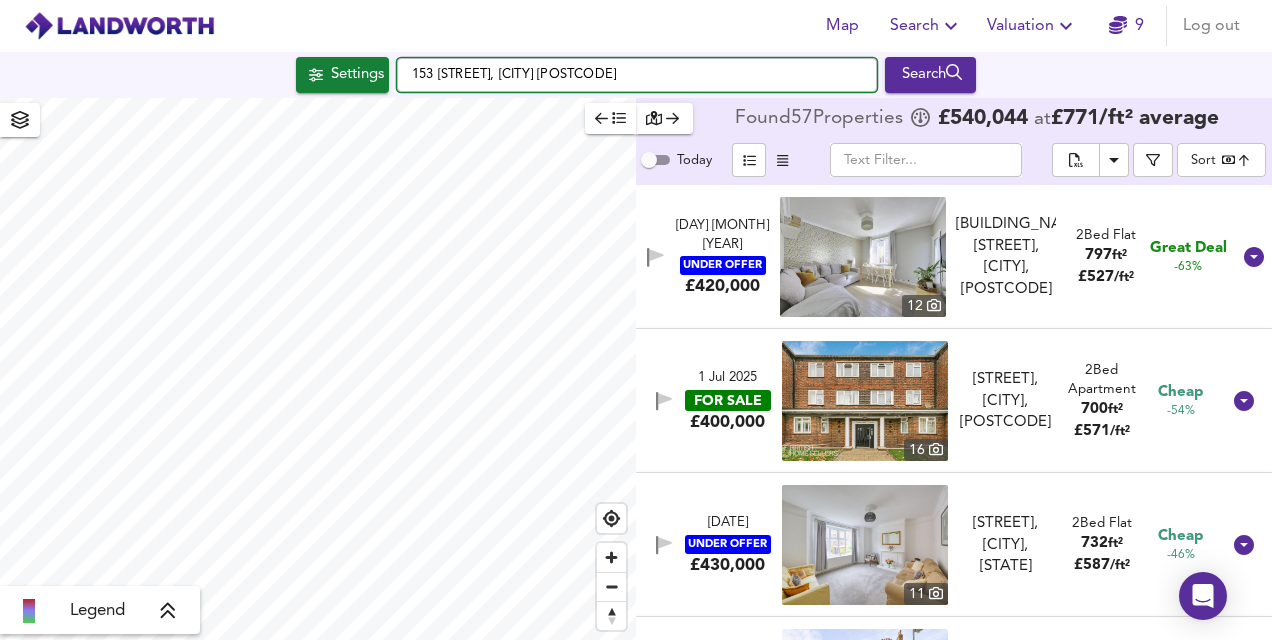 click on "153 [STREET], [CITY] [POSTCODE]" at bounding box center (637, 75) 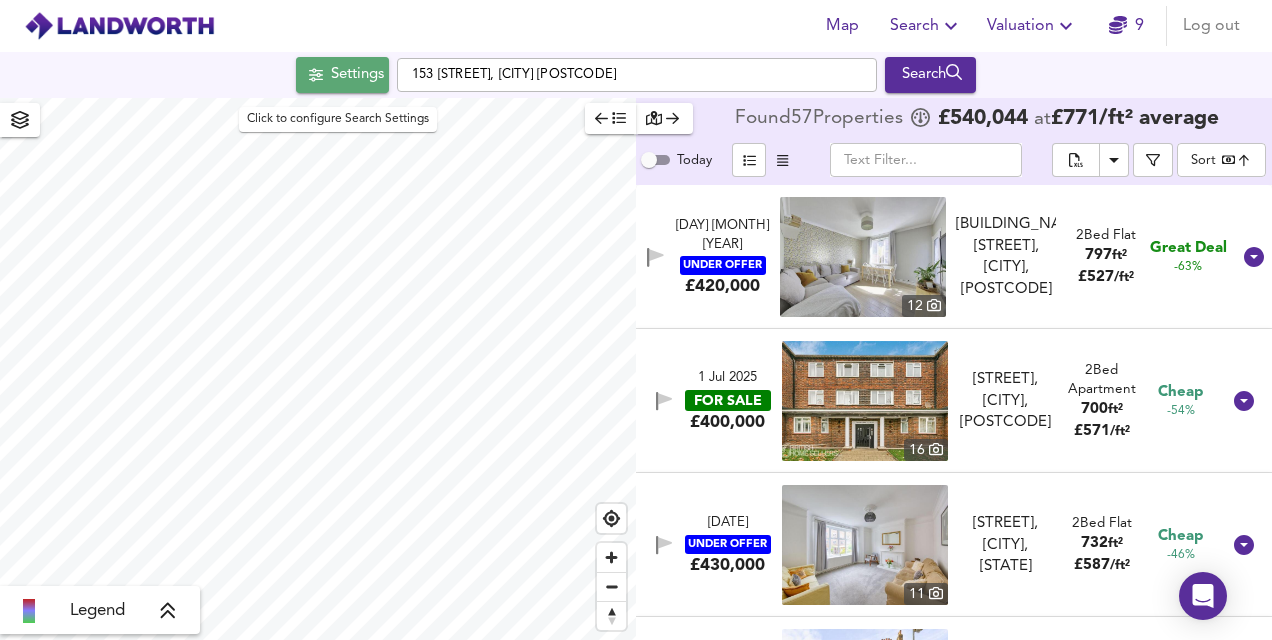 click on "Settings" at bounding box center [342, 75] 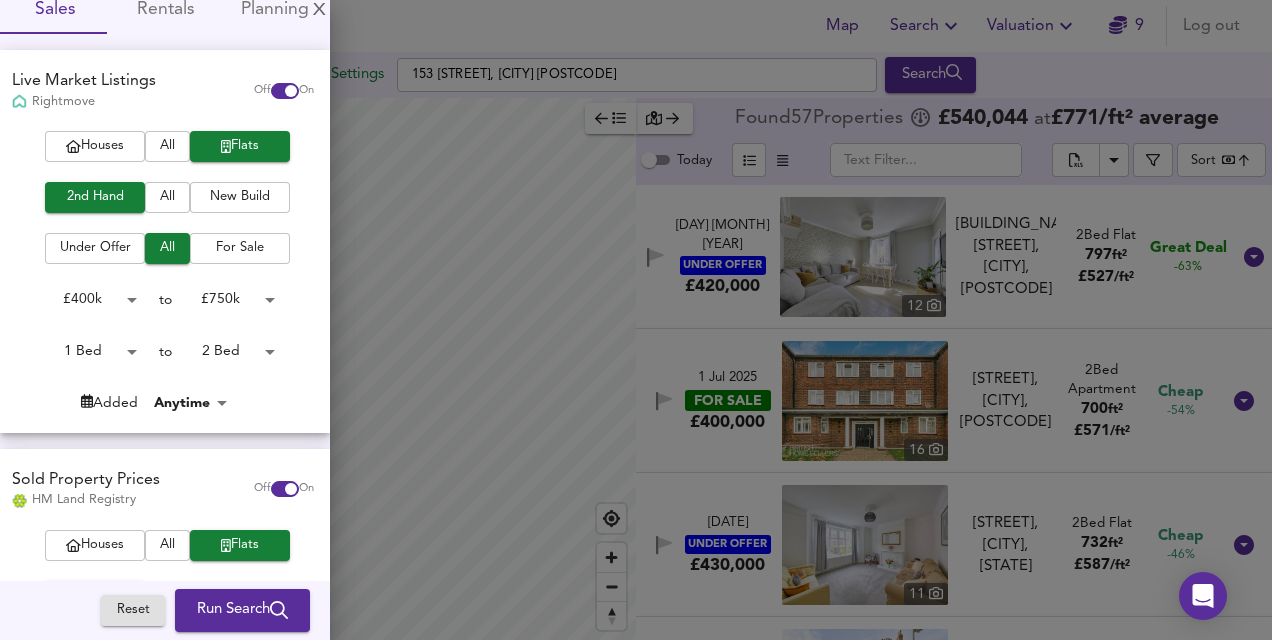 scroll, scrollTop: 0, scrollLeft: 0, axis: both 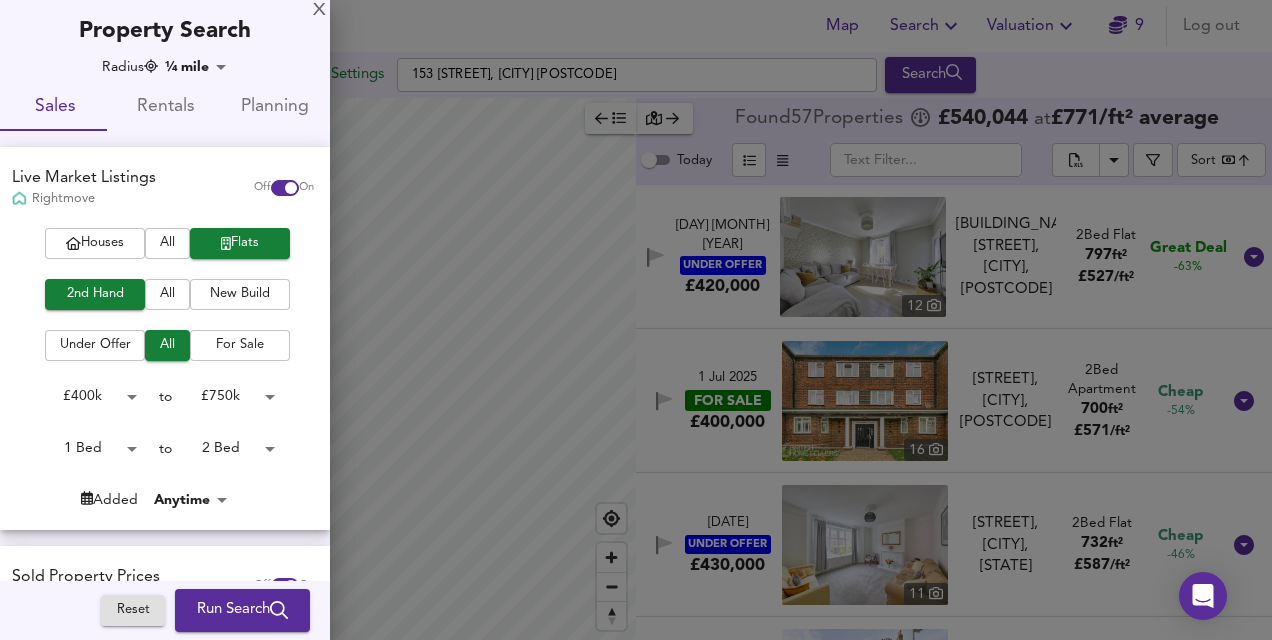 click on "Property Search" at bounding box center [165, 23] 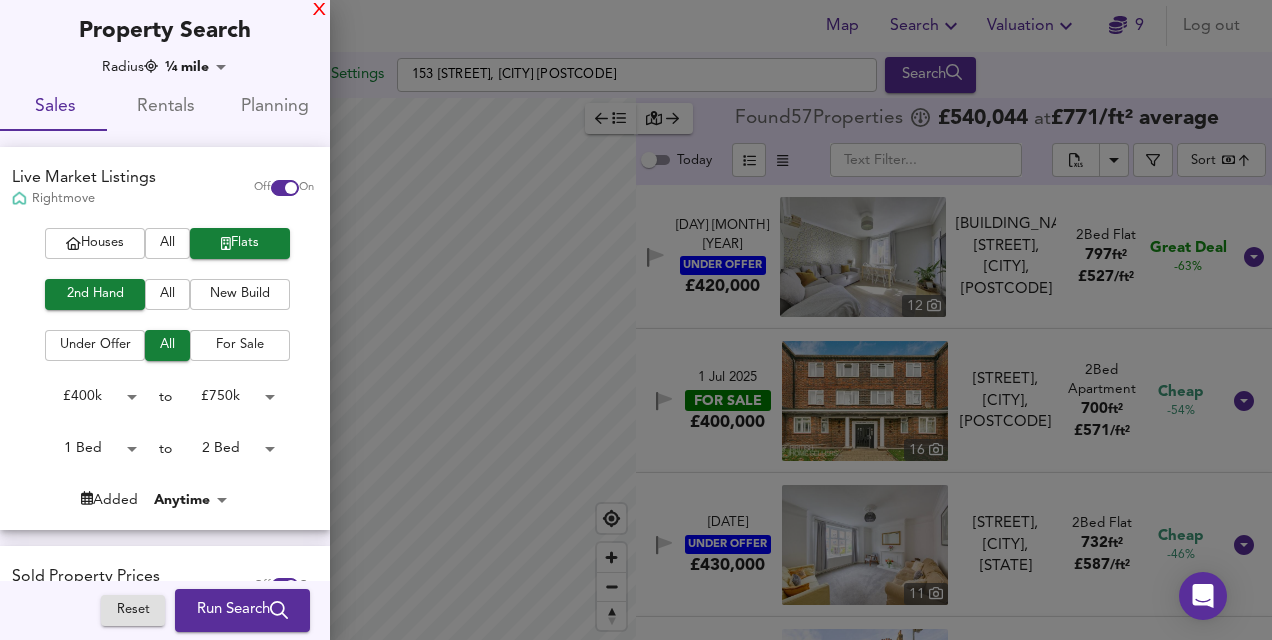 click on "X" at bounding box center (319, 11) 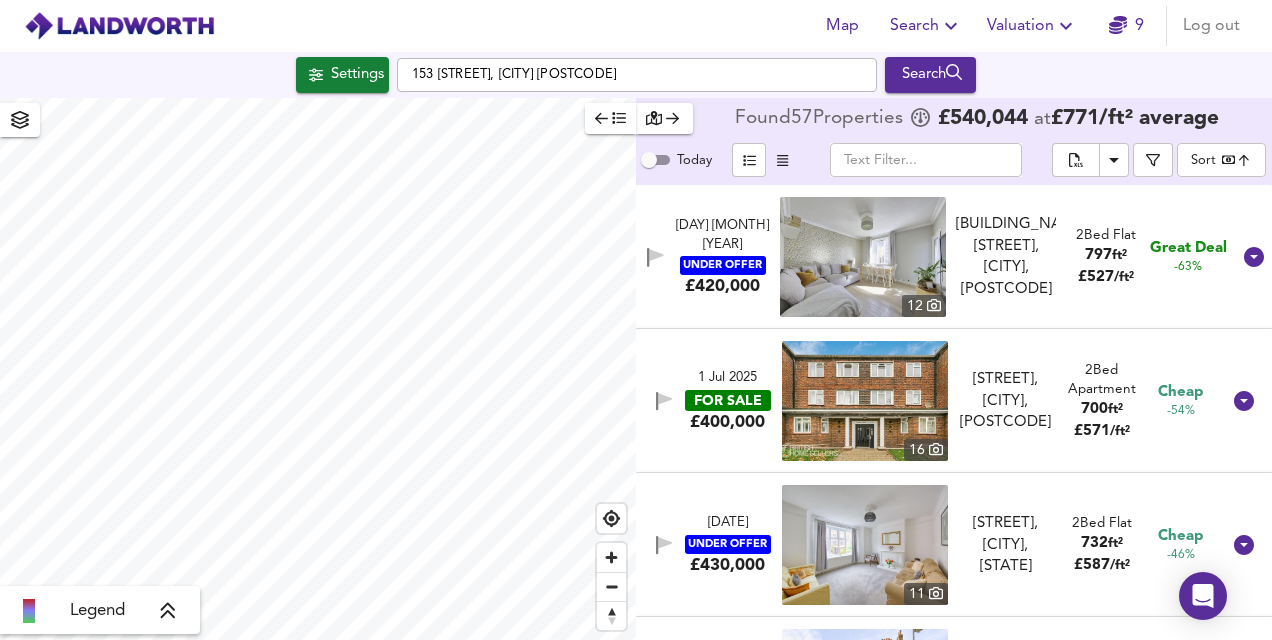 click on "Today" at bounding box center (649, 160) 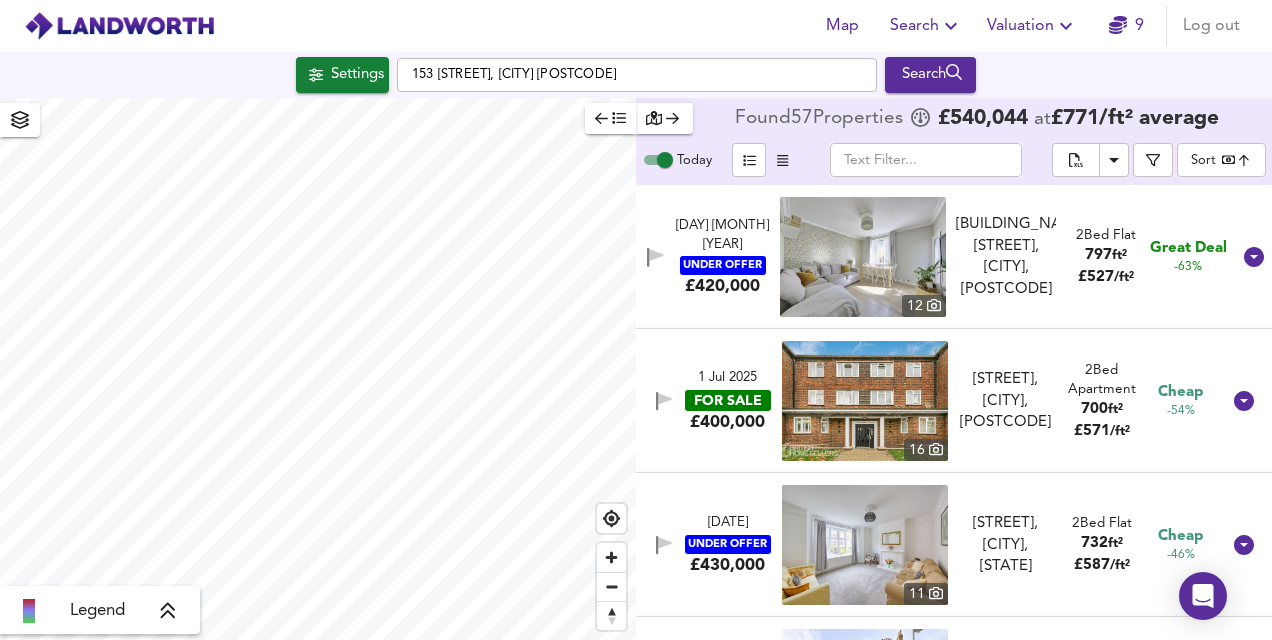 click at bounding box center [783, 160] 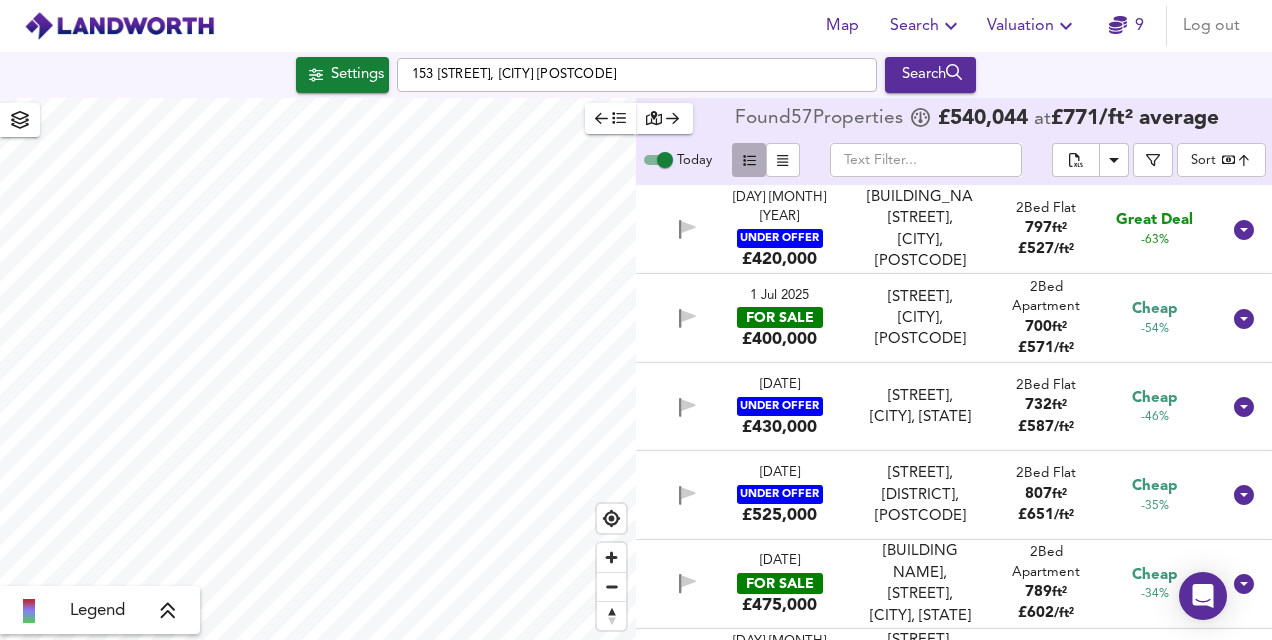 click 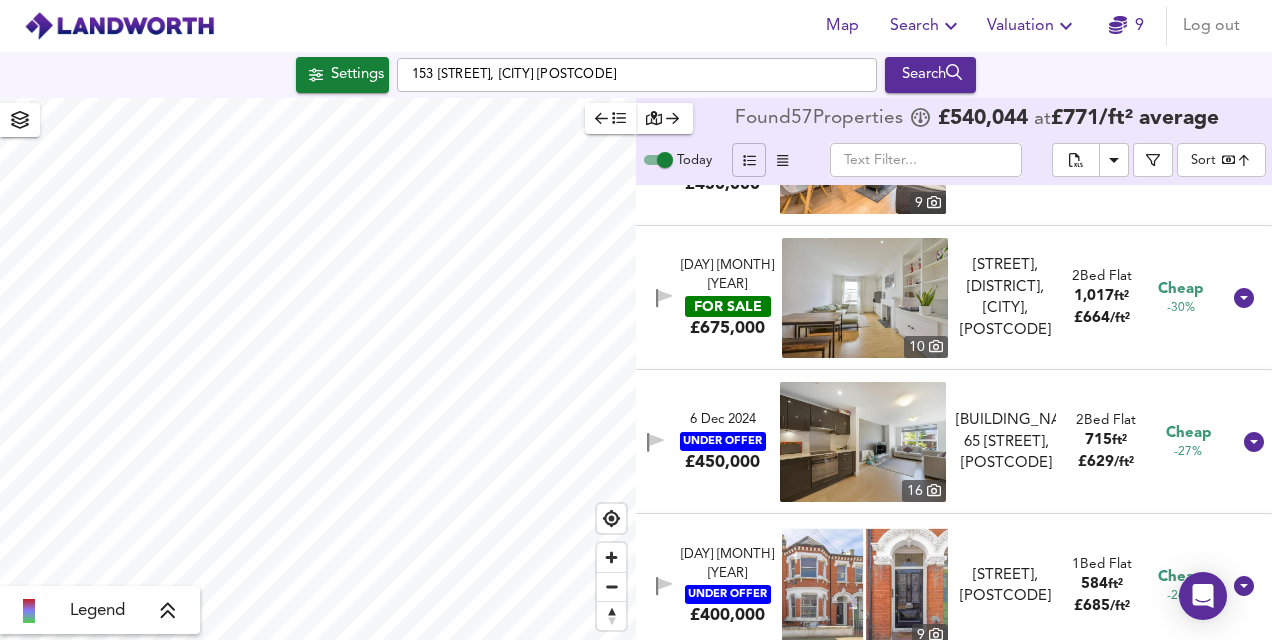 scroll, scrollTop: 1039, scrollLeft: 0, axis: vertical 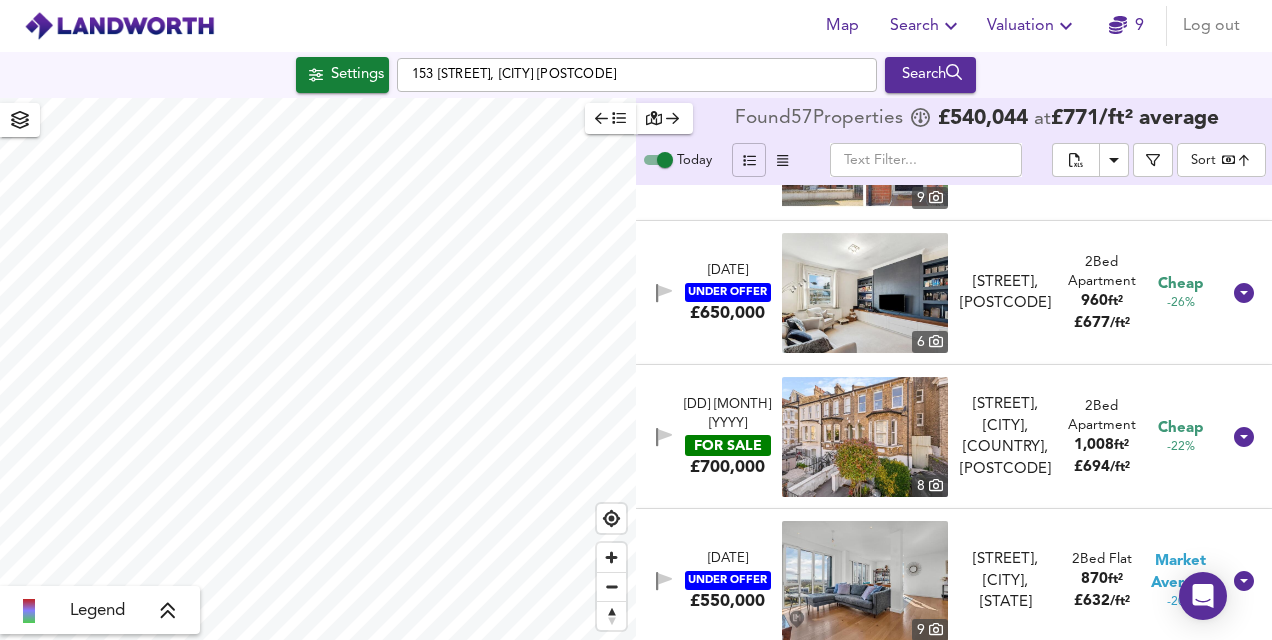 click at bounding box center [865, 293] 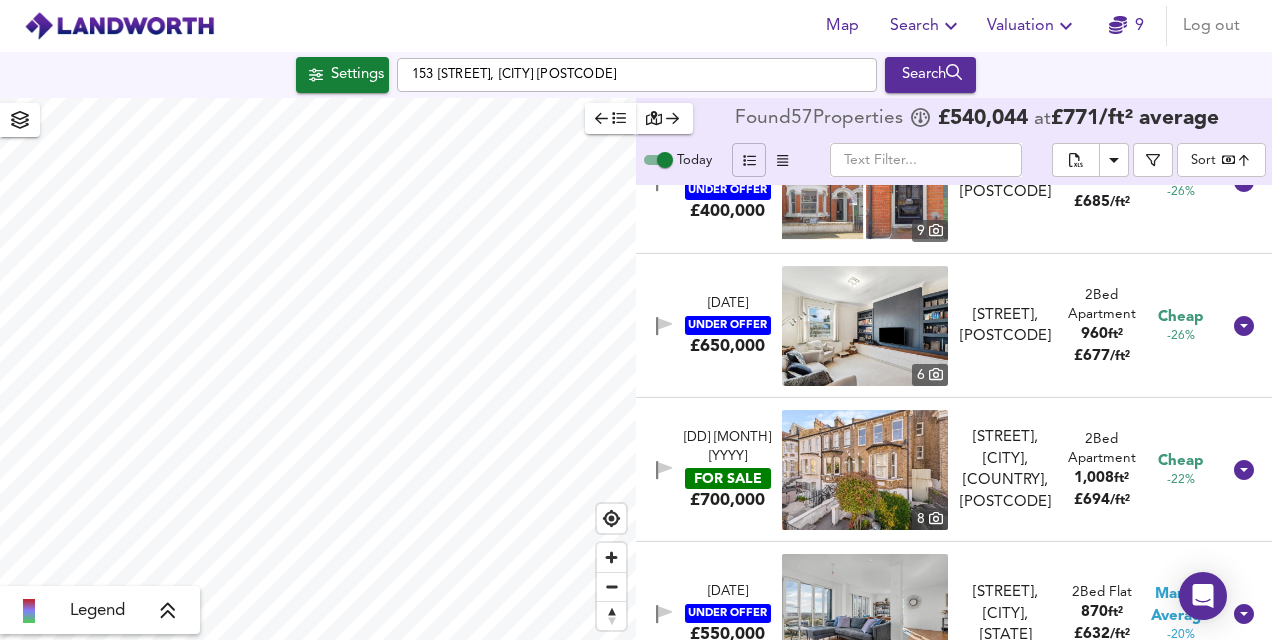 scroll, scrollTop: 1372, scrollLeft: 0, axis: vertical 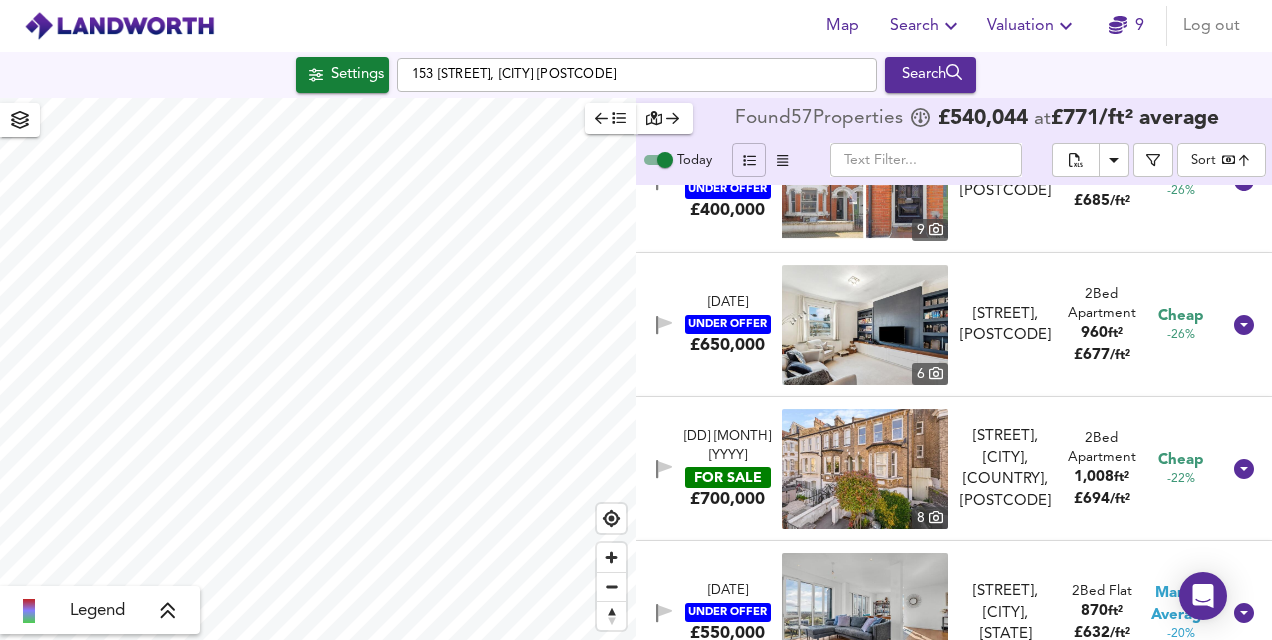 click at bounding box center (926, 160) 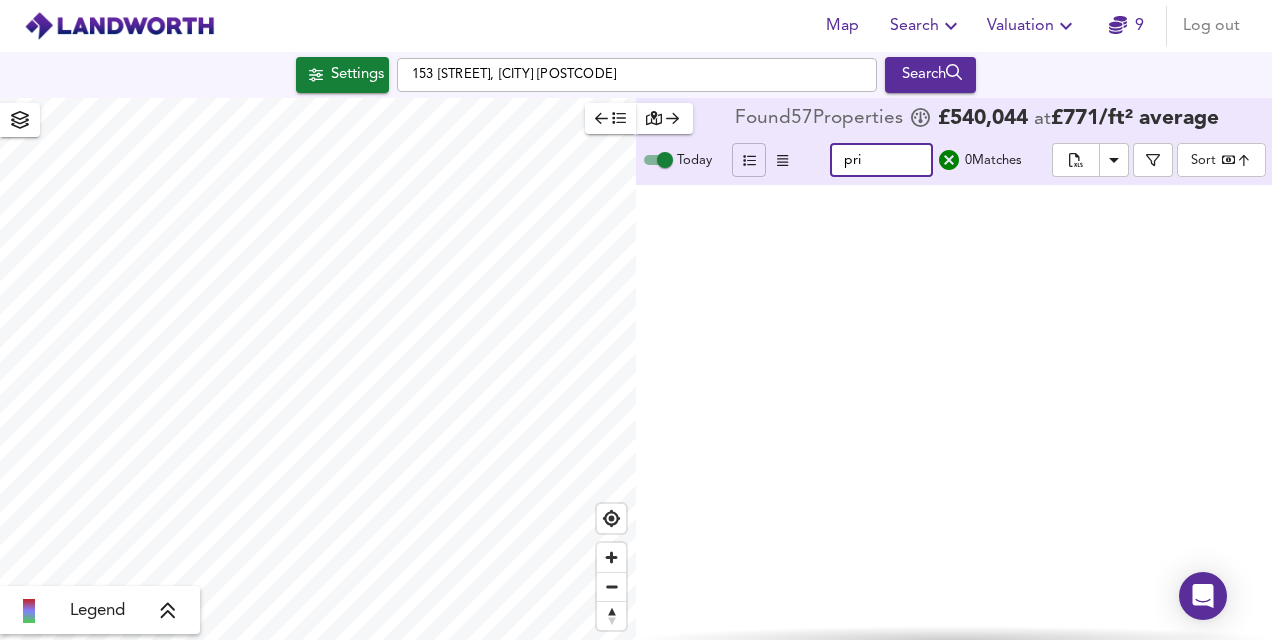 scroll, scrollTop: 0, scrollLeft: 0, axis: both 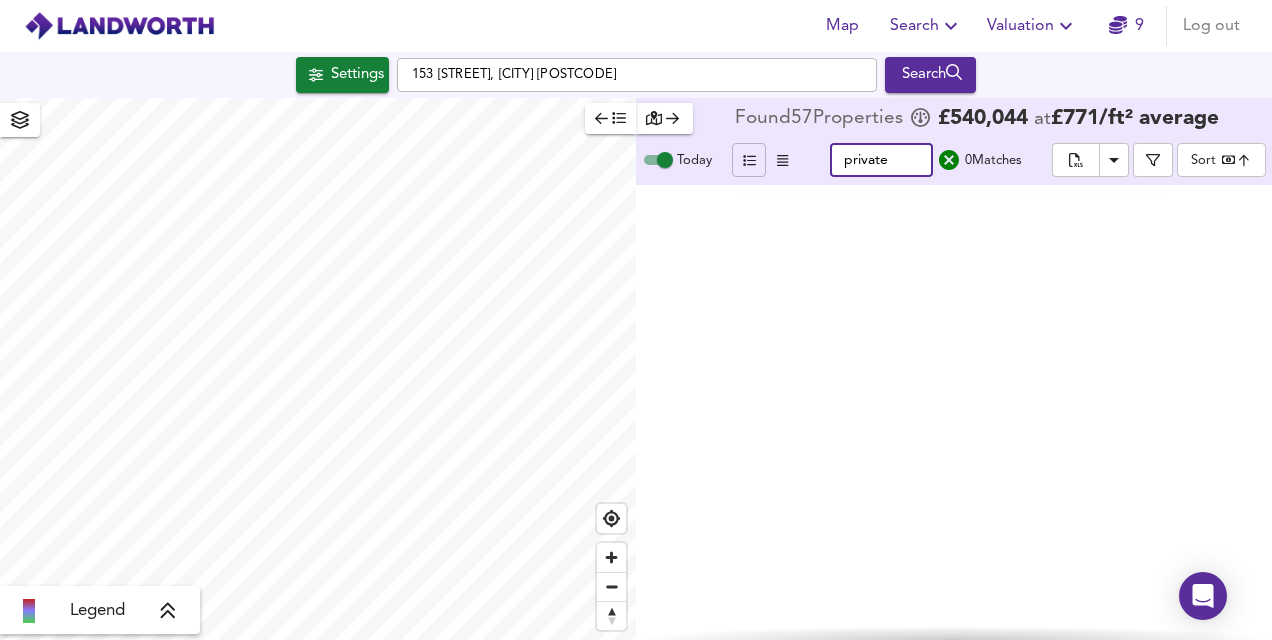 type on "private" 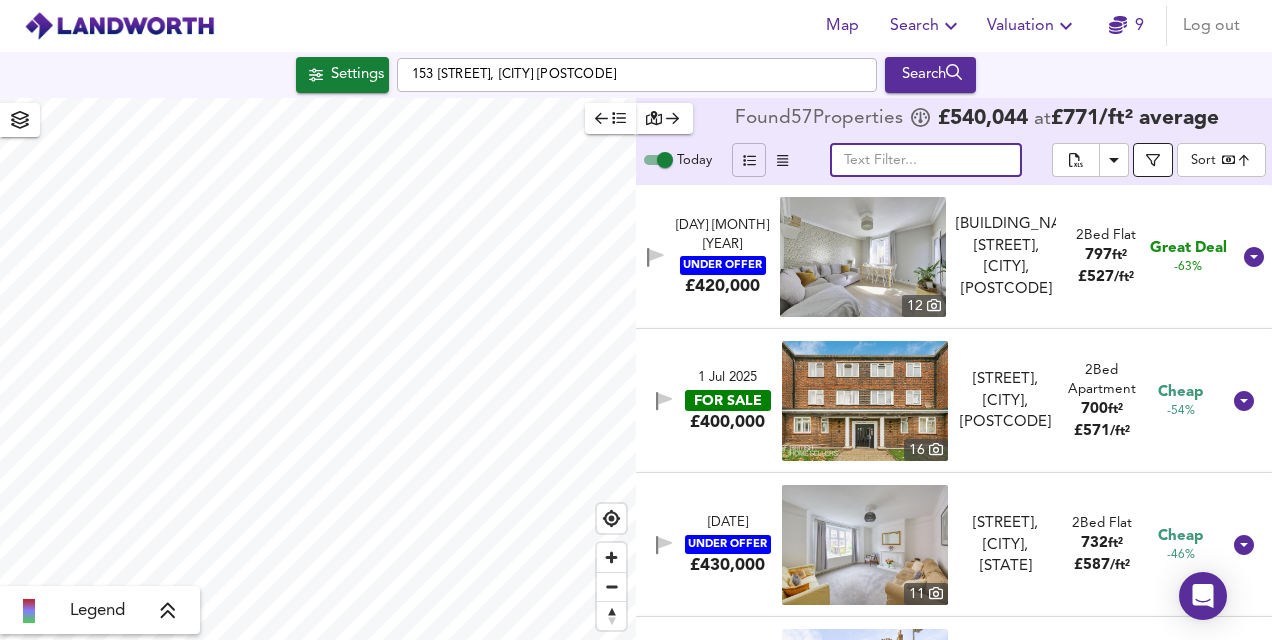 type 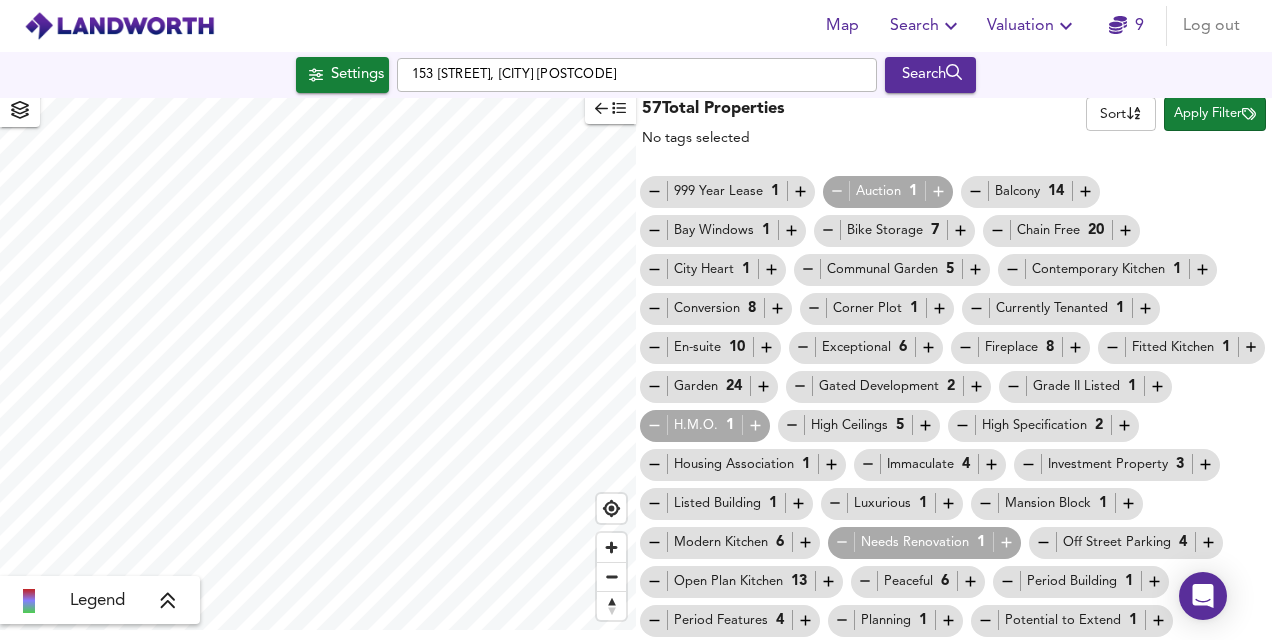 scroll, scrollTop: 0, scrollLeft: 0, axis: both 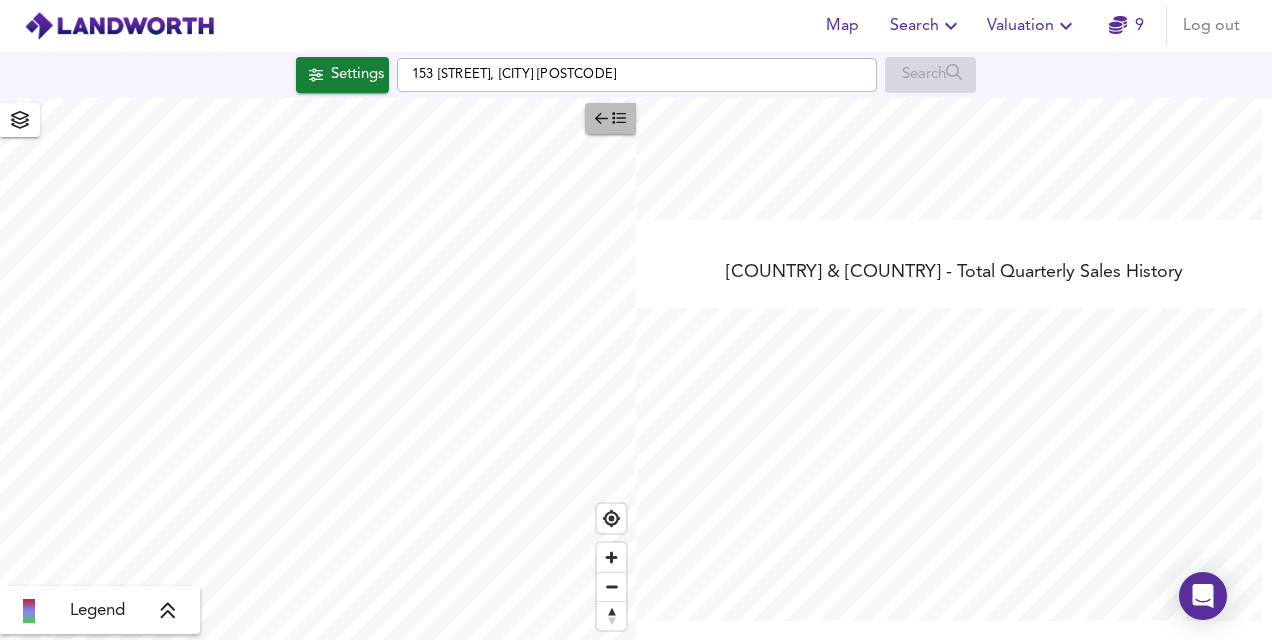 click 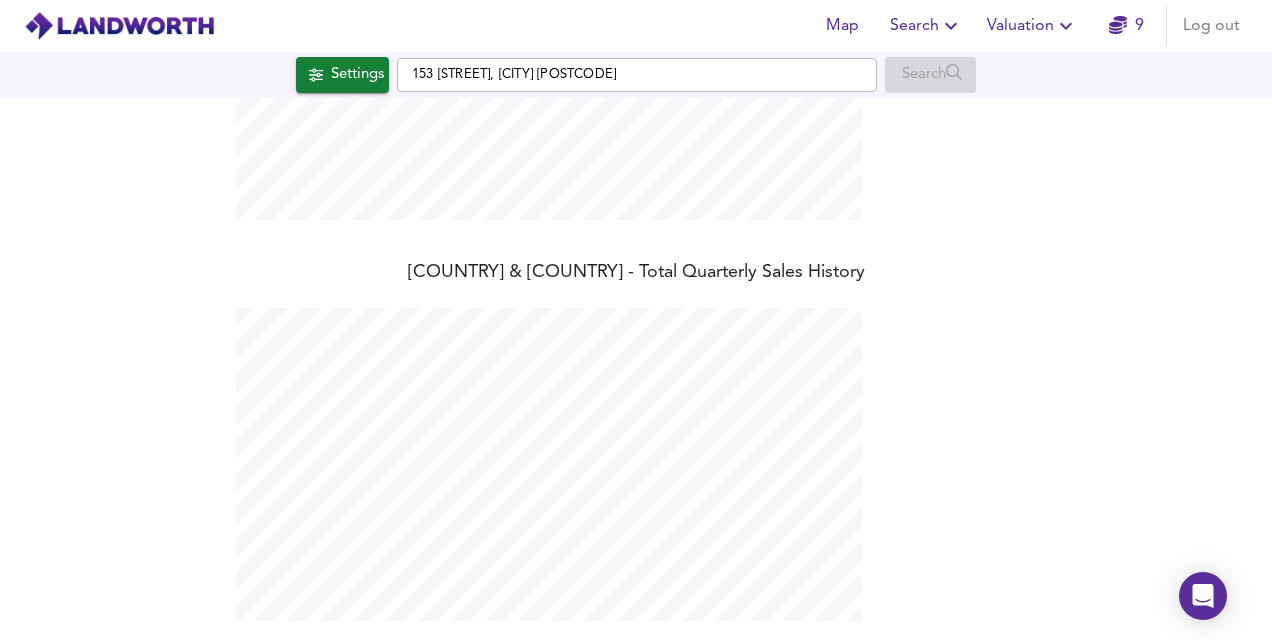 click on "Map" at bounding box center (842, 26) 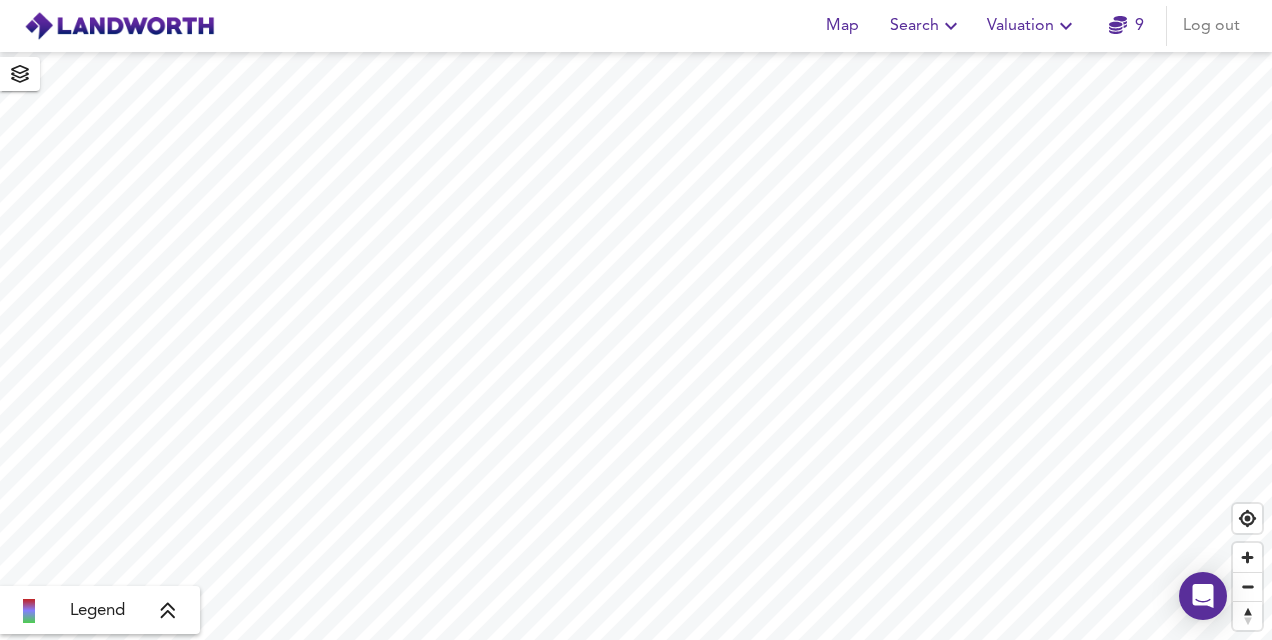 click on "9" at bounding box center [1126, 26] 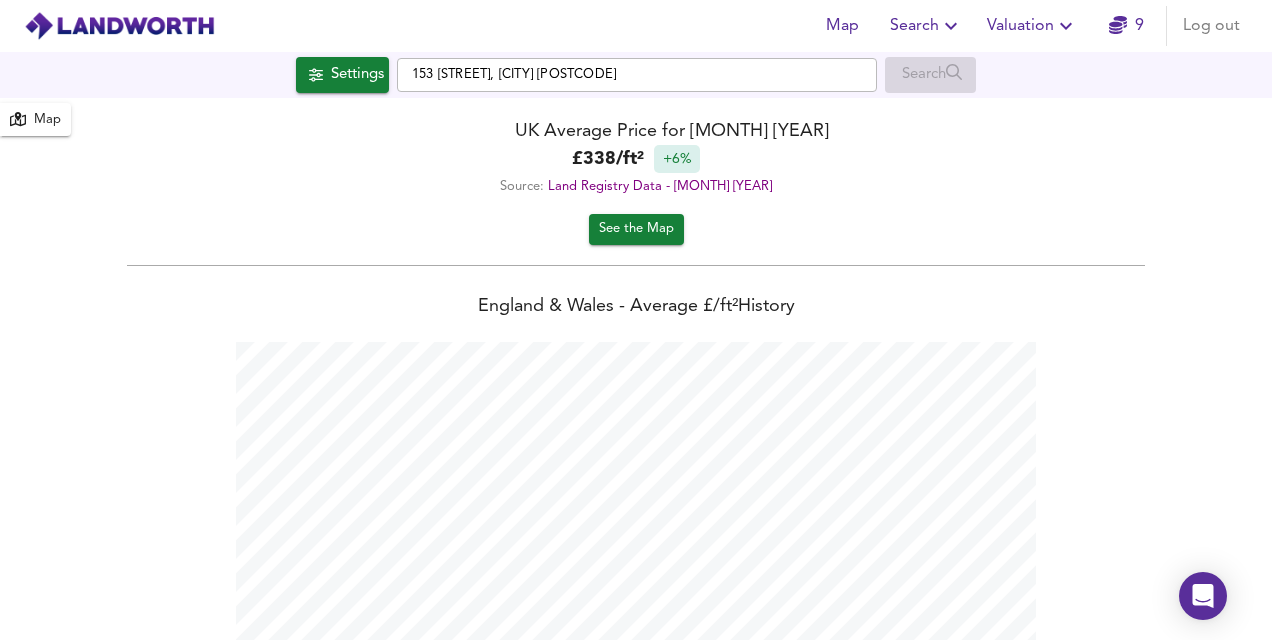 scroll, scrollTop: 999360, scrollLeft: 998728, axis: both 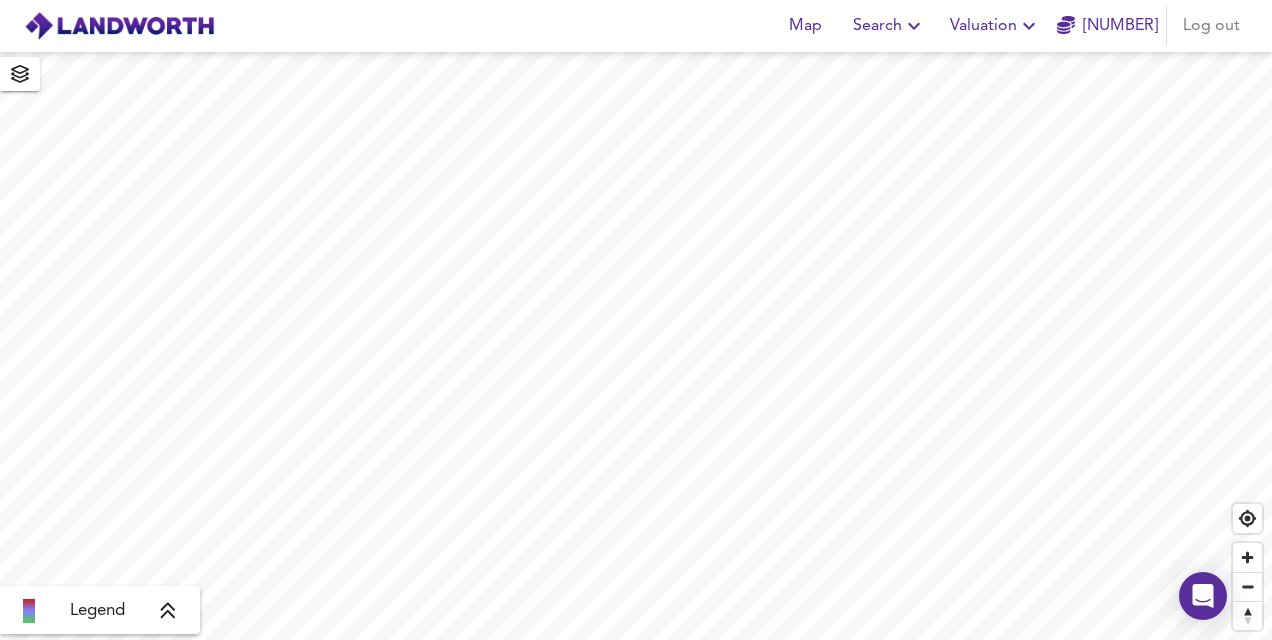 click 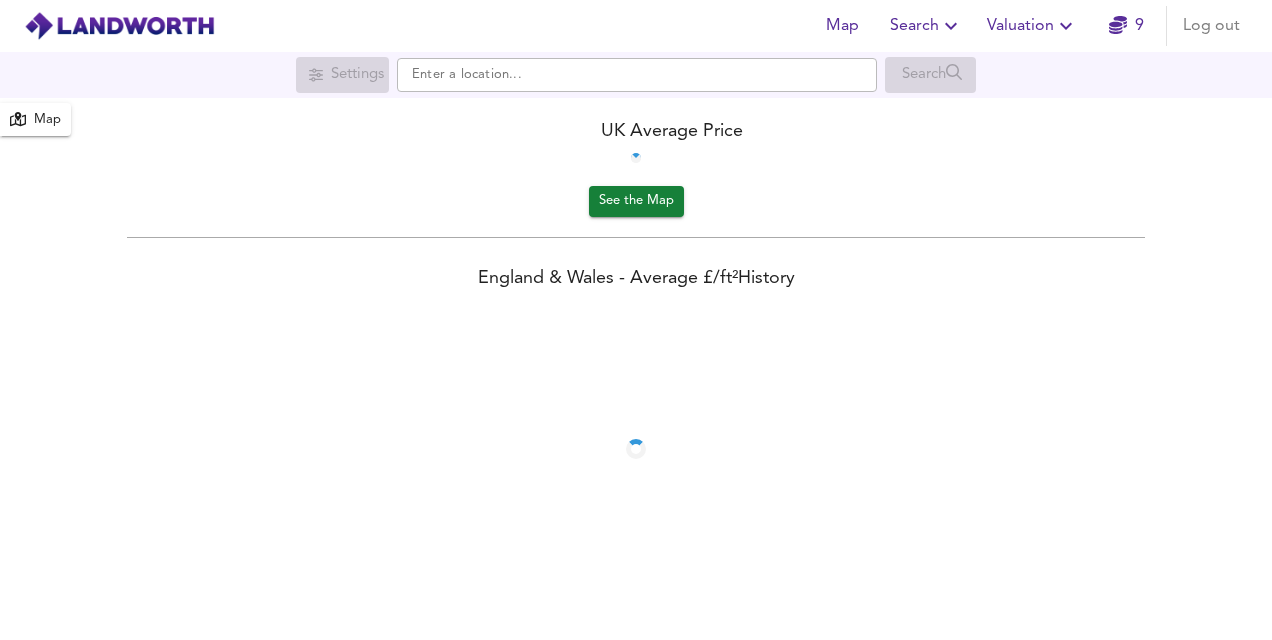 scroll, scrollTop: 0, scrollLeft: 0, axis: both 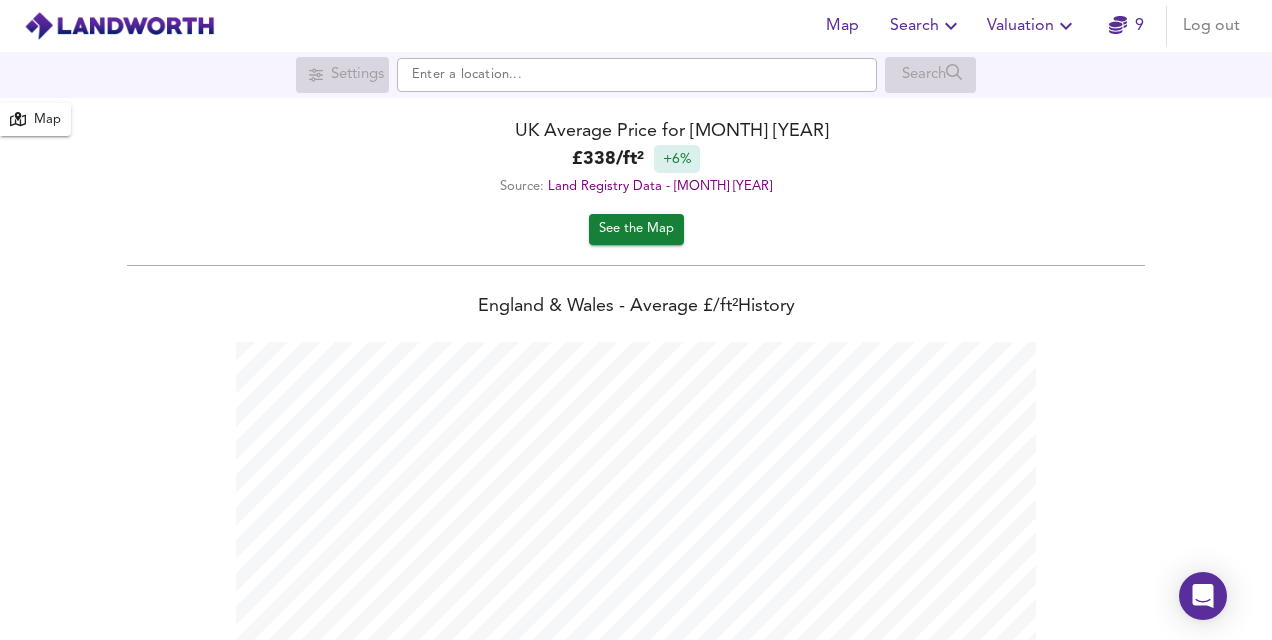 click on "£ 338 / ft²      +6%" at bounding box center (636, 159) 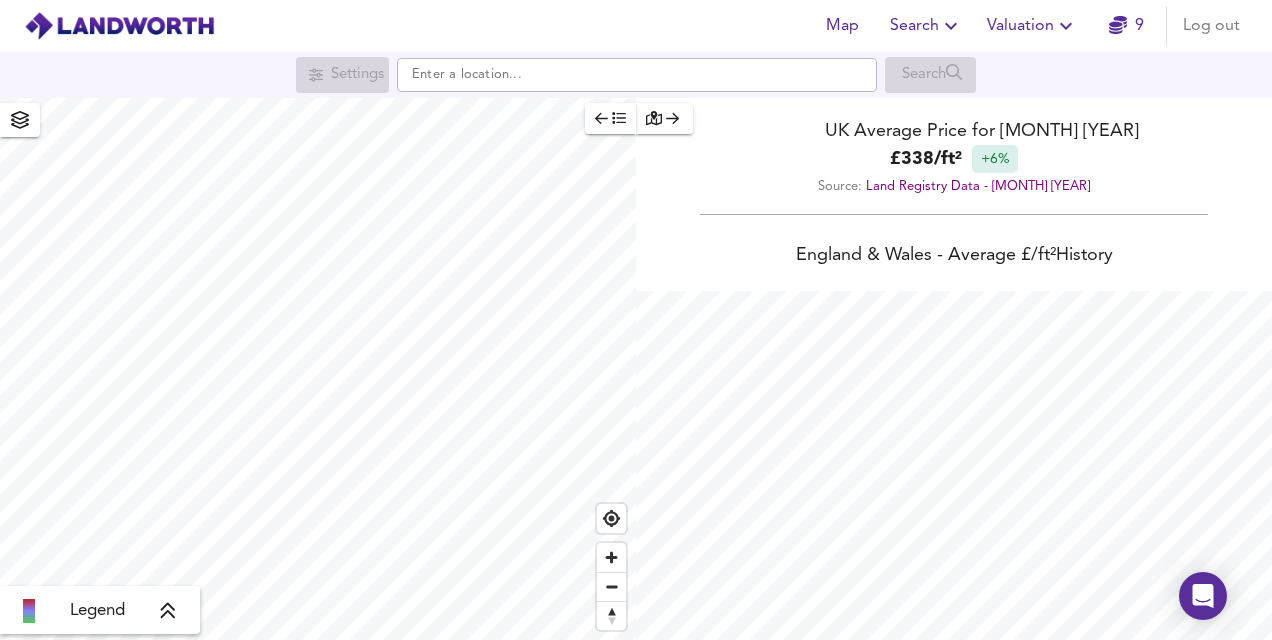 click on "Legend" at bounding box center (100, 610) 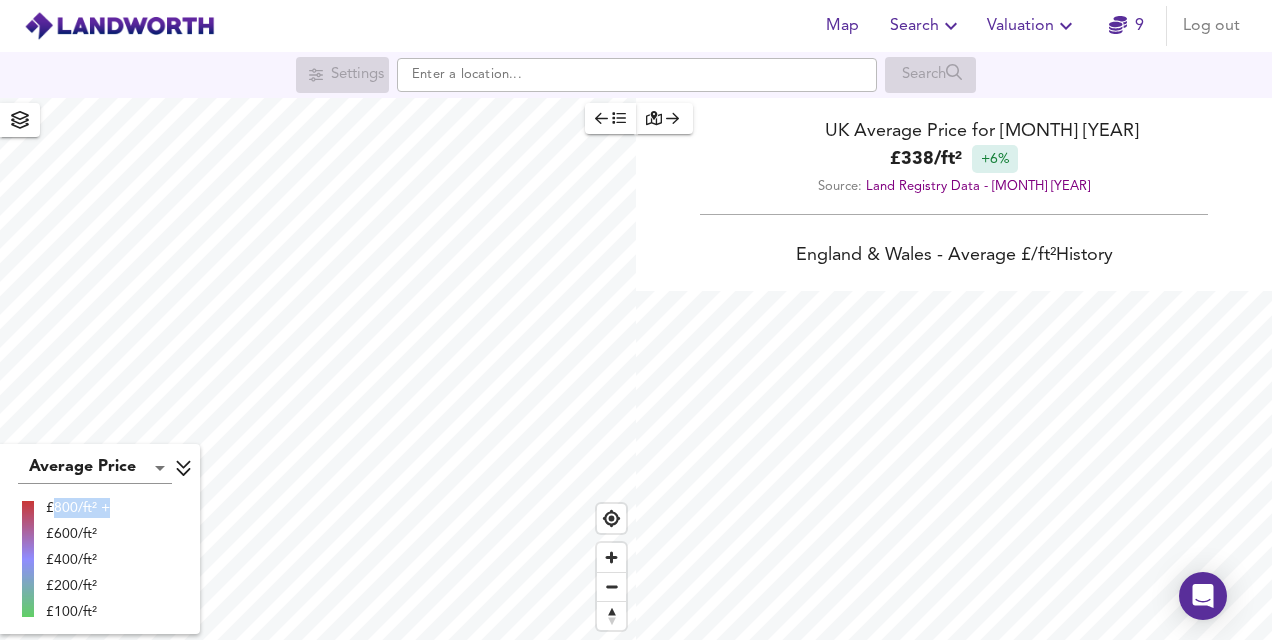 drag, startPoint x: 57, startPoint y: 510, endPoint x: 111, endPoint y: 504, distance: 54.33231 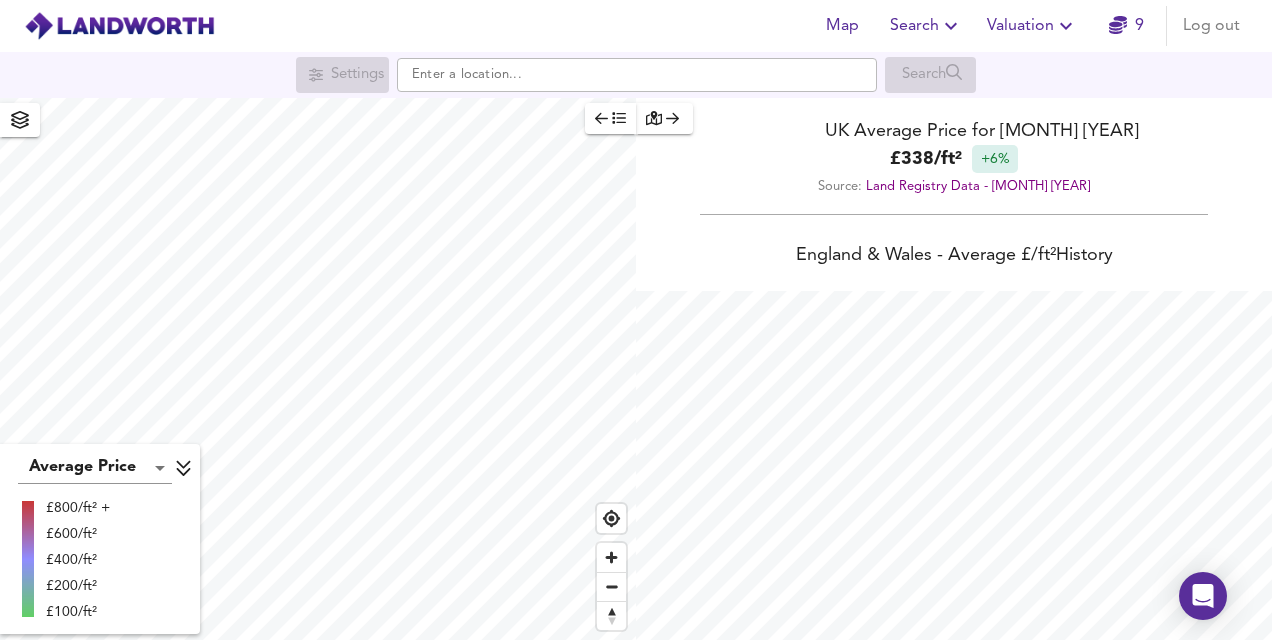 click on "£600/ft²" at bounding box center (78, 534) 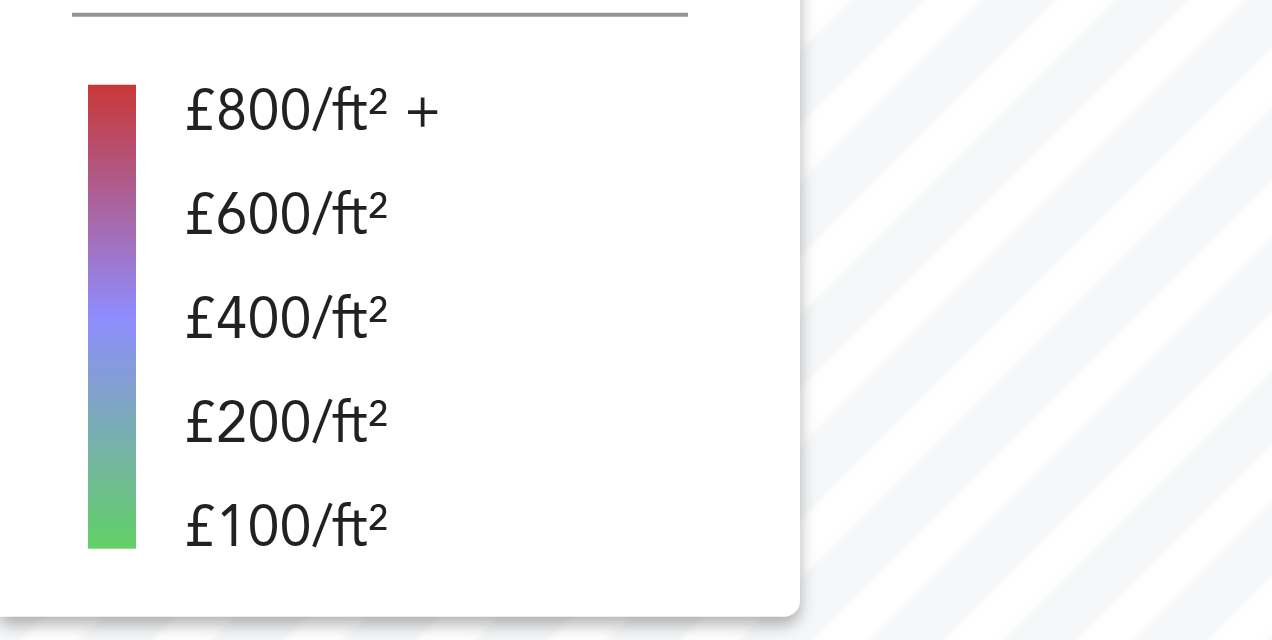 scroll, scrollTop: 0, scrollLeft: 0, axis: both 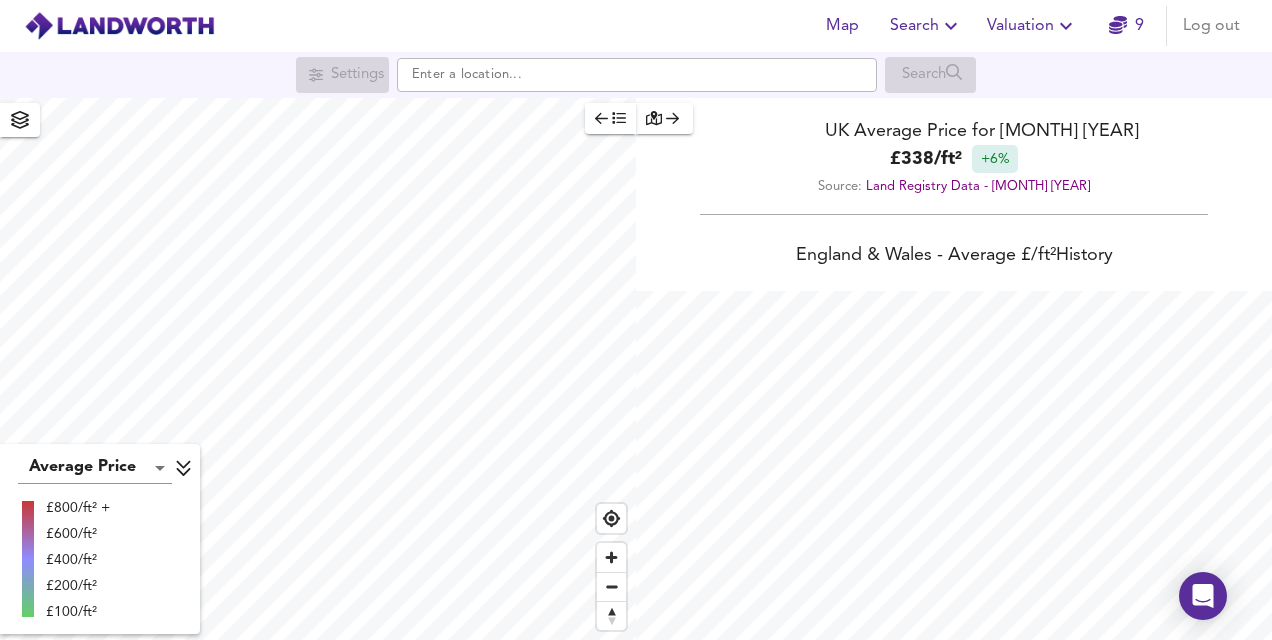 click 